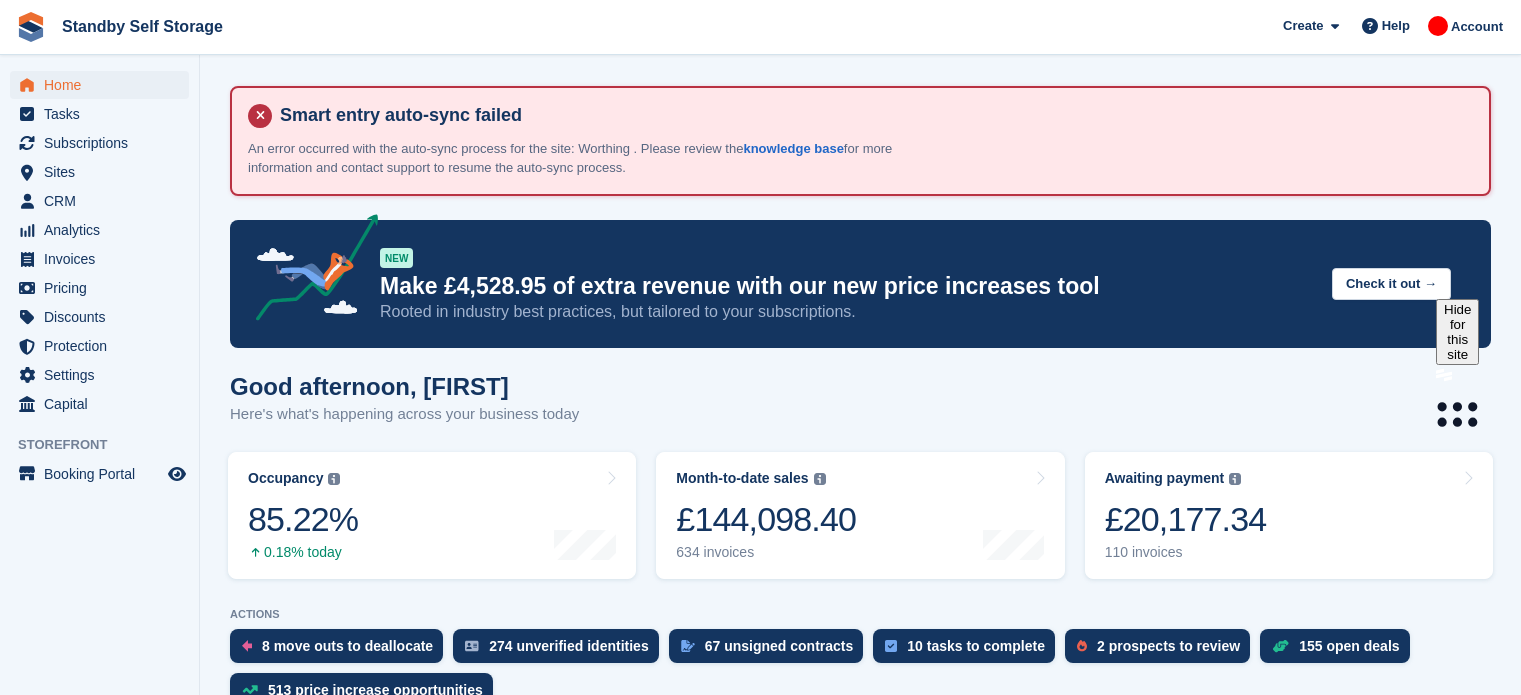 scroll, scrollTop: 0, scrollLeft: 0, axis: both 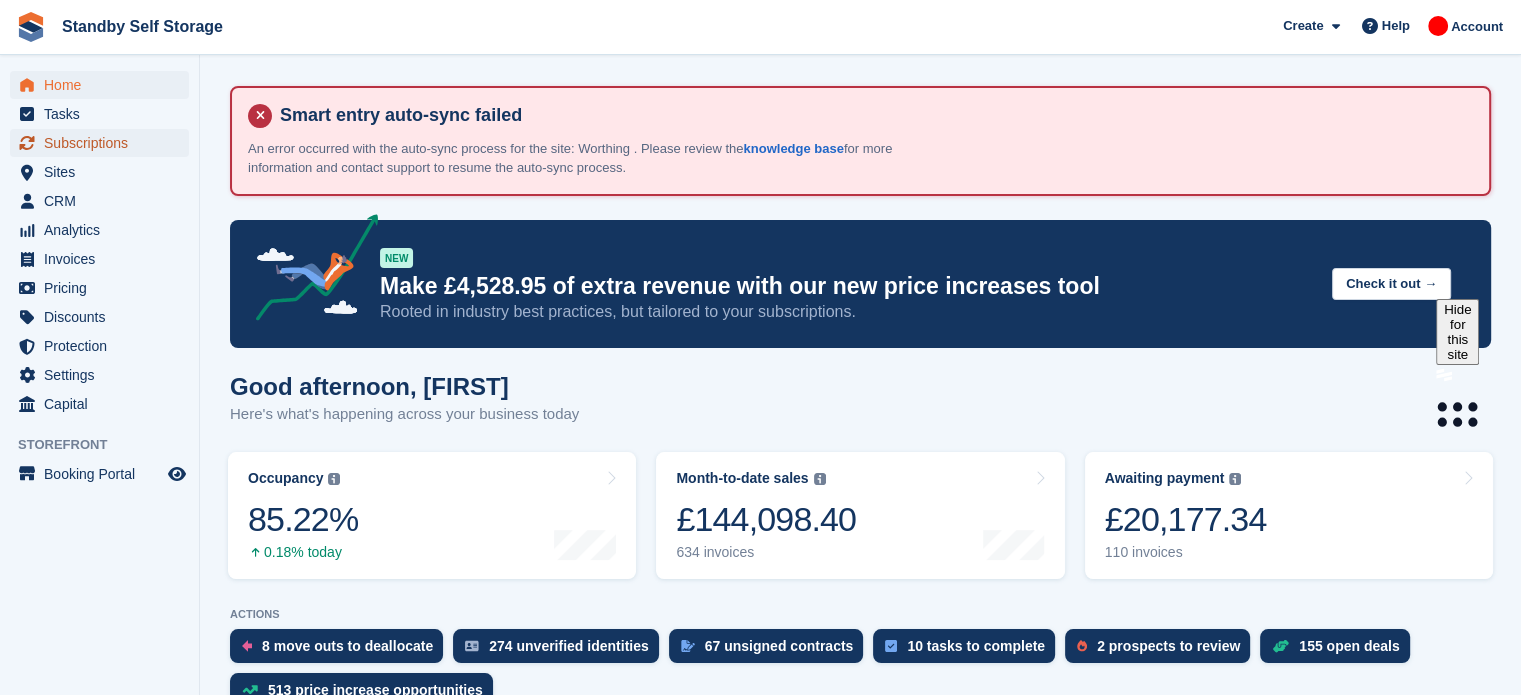 drag, startPoint x: 0, startPoint y: 0, endPoint x: 87, endPoint y: 132, distance: 158.09175 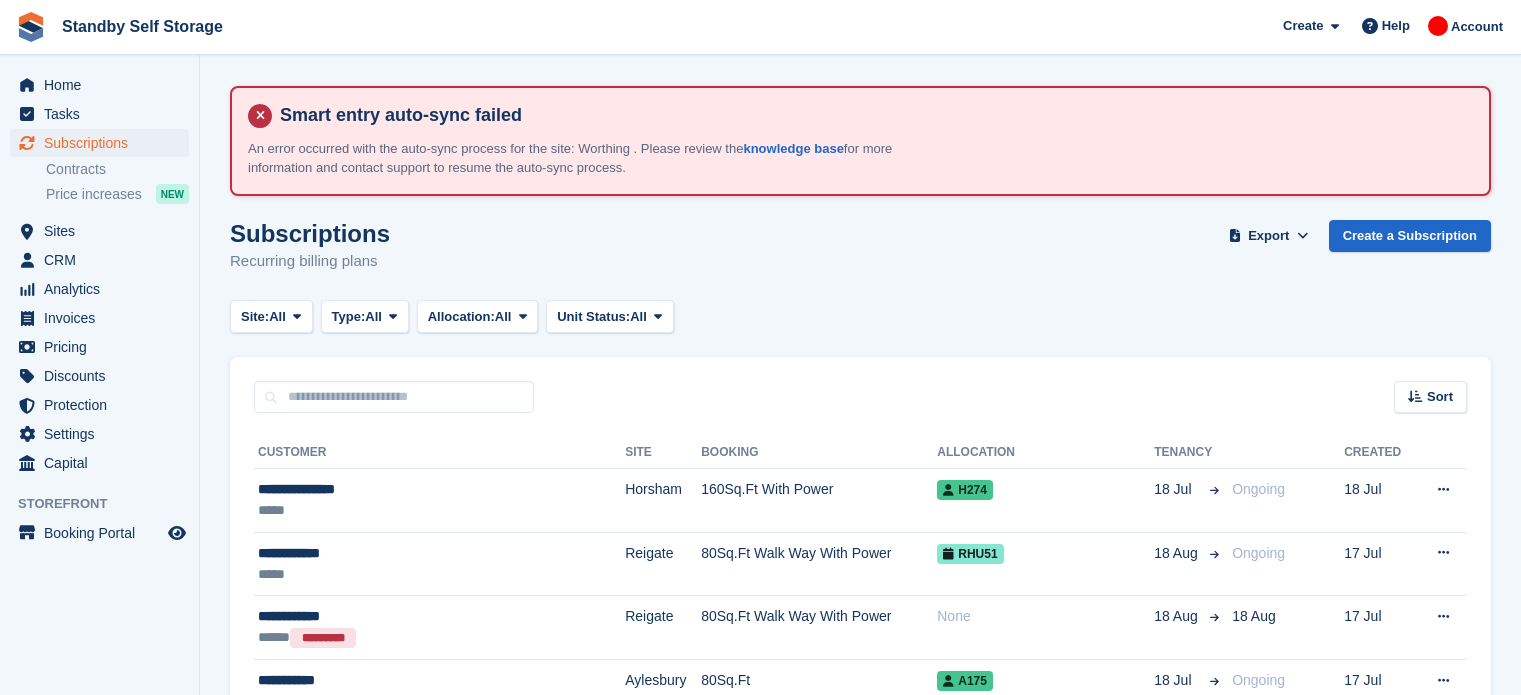scroll, scrollTop: 0, scrollLeft: 0, axis: both 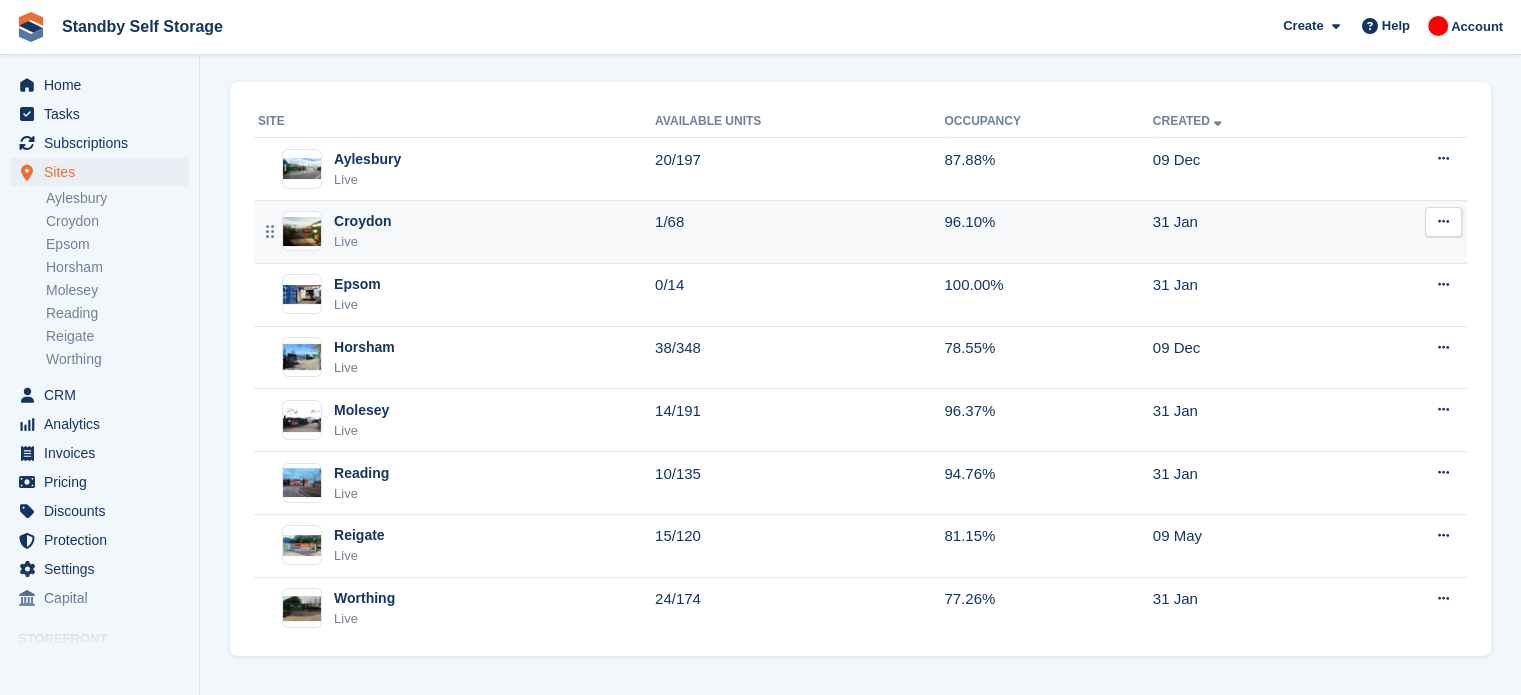 click on "Croydon
Live" at bounding box center (456, 231) 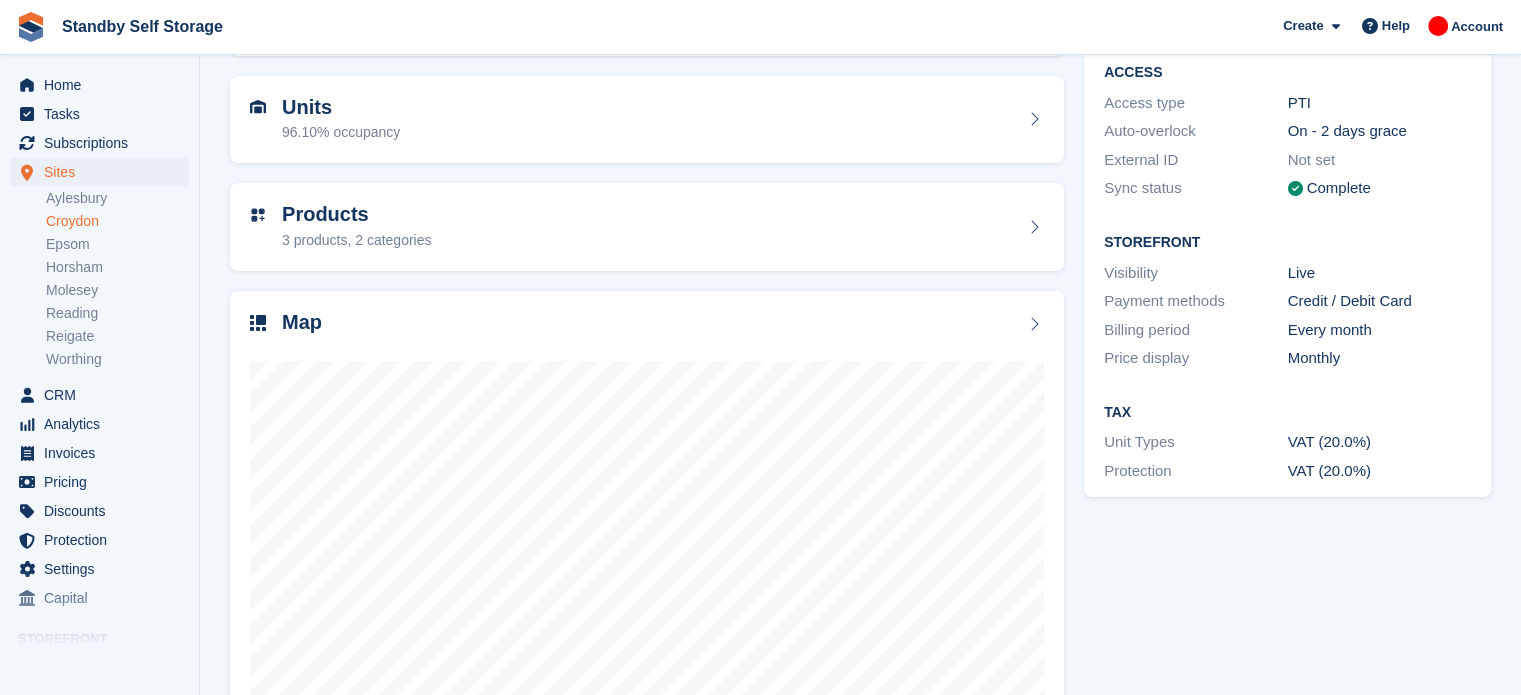 scroll, scrollTop: 329, scrollLeft: 0, axis: vertical 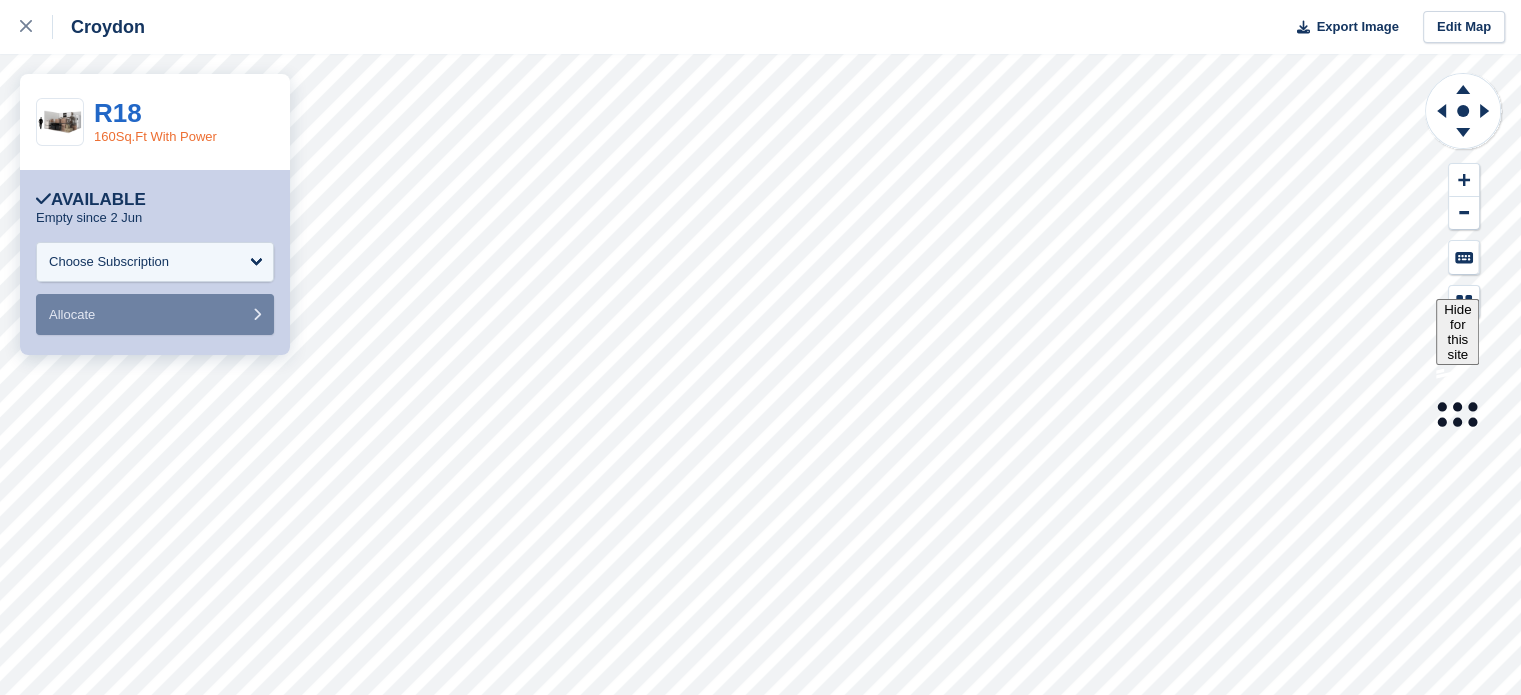 click on "160Sq.Ft With Power" at bounding box center (155, 136) 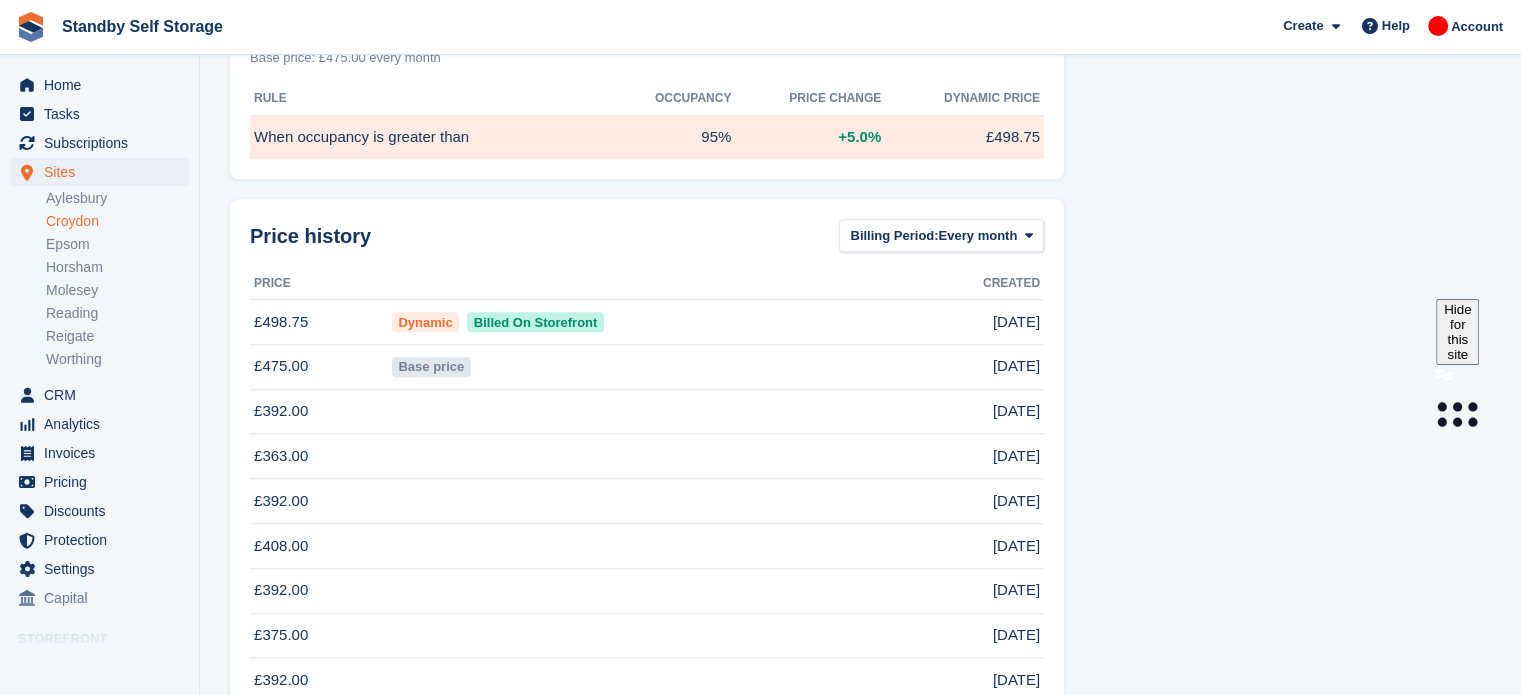 scroll, scrollTop: 1633, scrollLeft: 0, axis: vertical 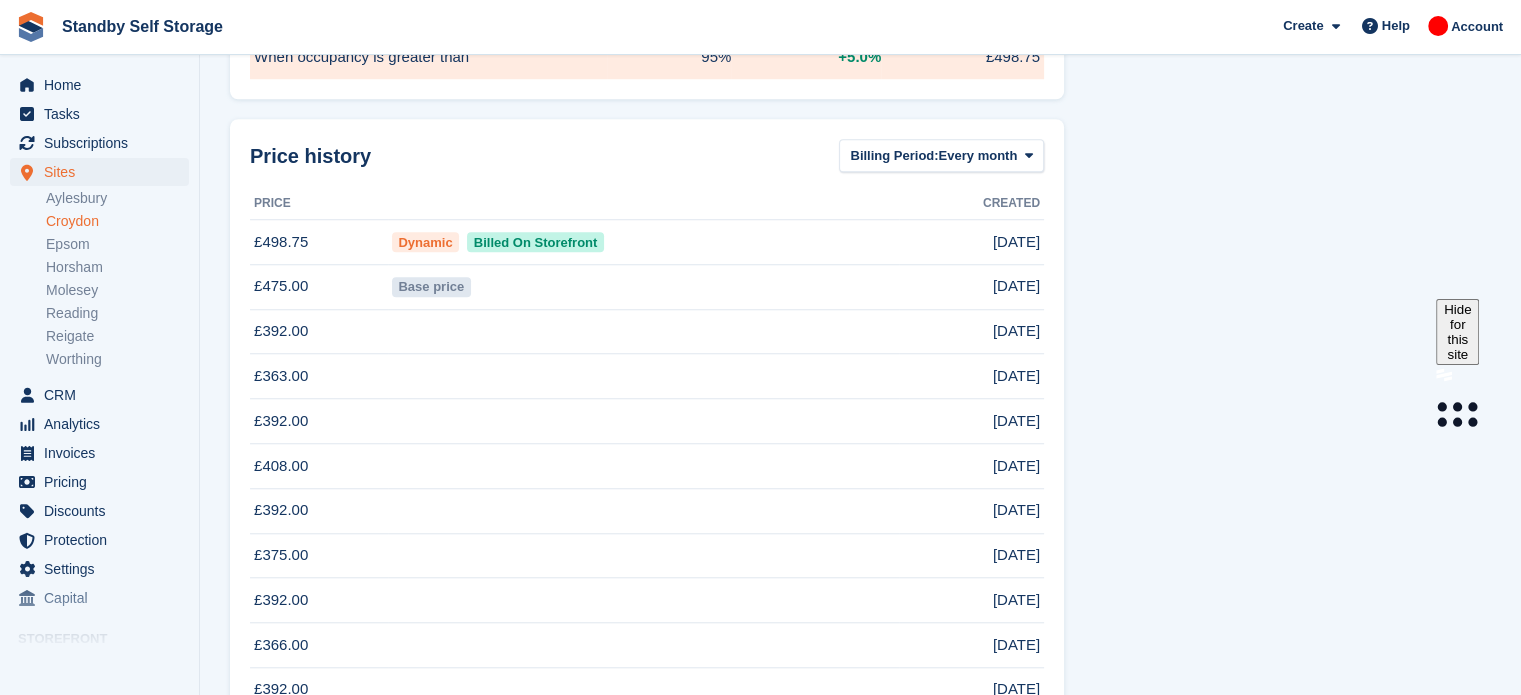 click on "Standby Self Storage
Create
Subscription
Invoice
Contact
Deal
Discount
Page
Help
Chat Support
Submit a support request
Help Center
Get answers to Stora questions
What's New" at bounding box center (760, -1286) 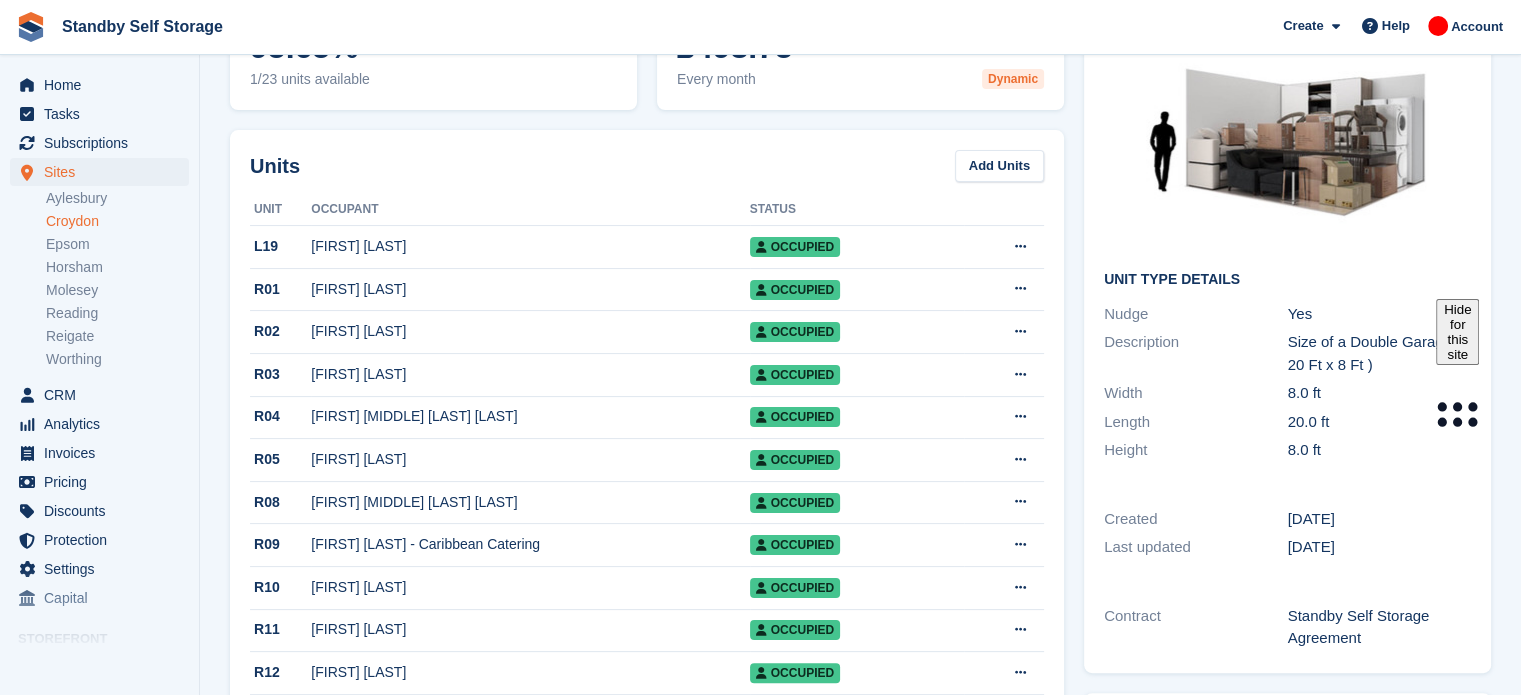 scroll, scrollTop: 0, scrollLeft: 0, axis: both 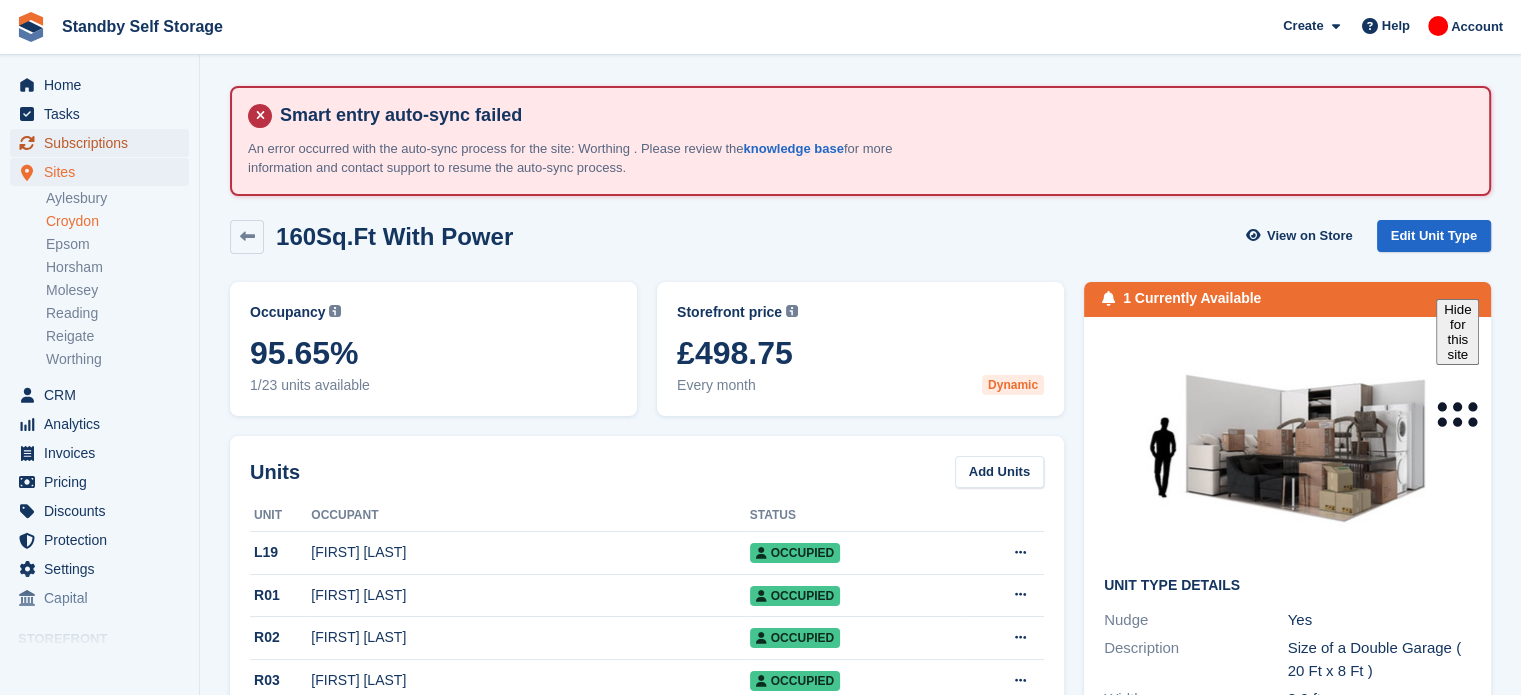 click on "Subscriptions" at bounding box center [104, 143] 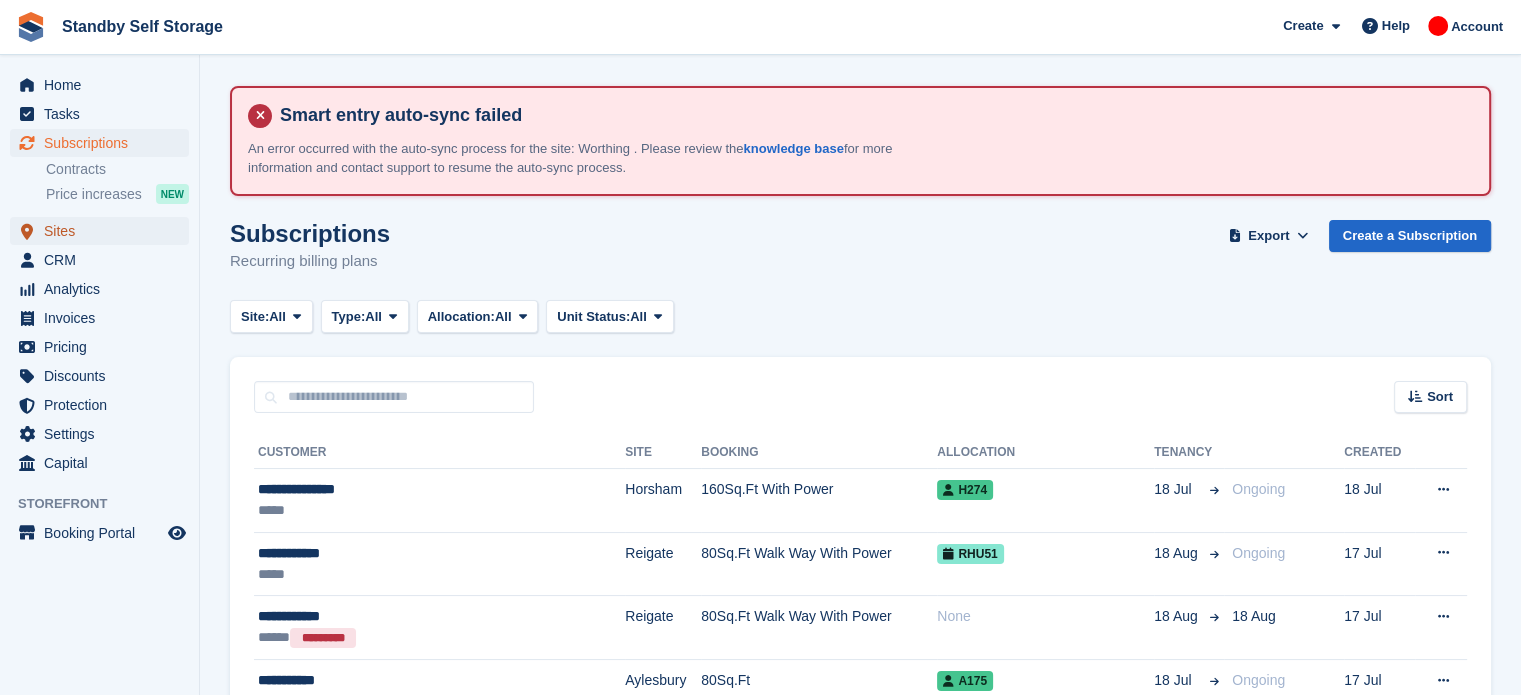 click on "Sites" at bounding box center [104, 231] 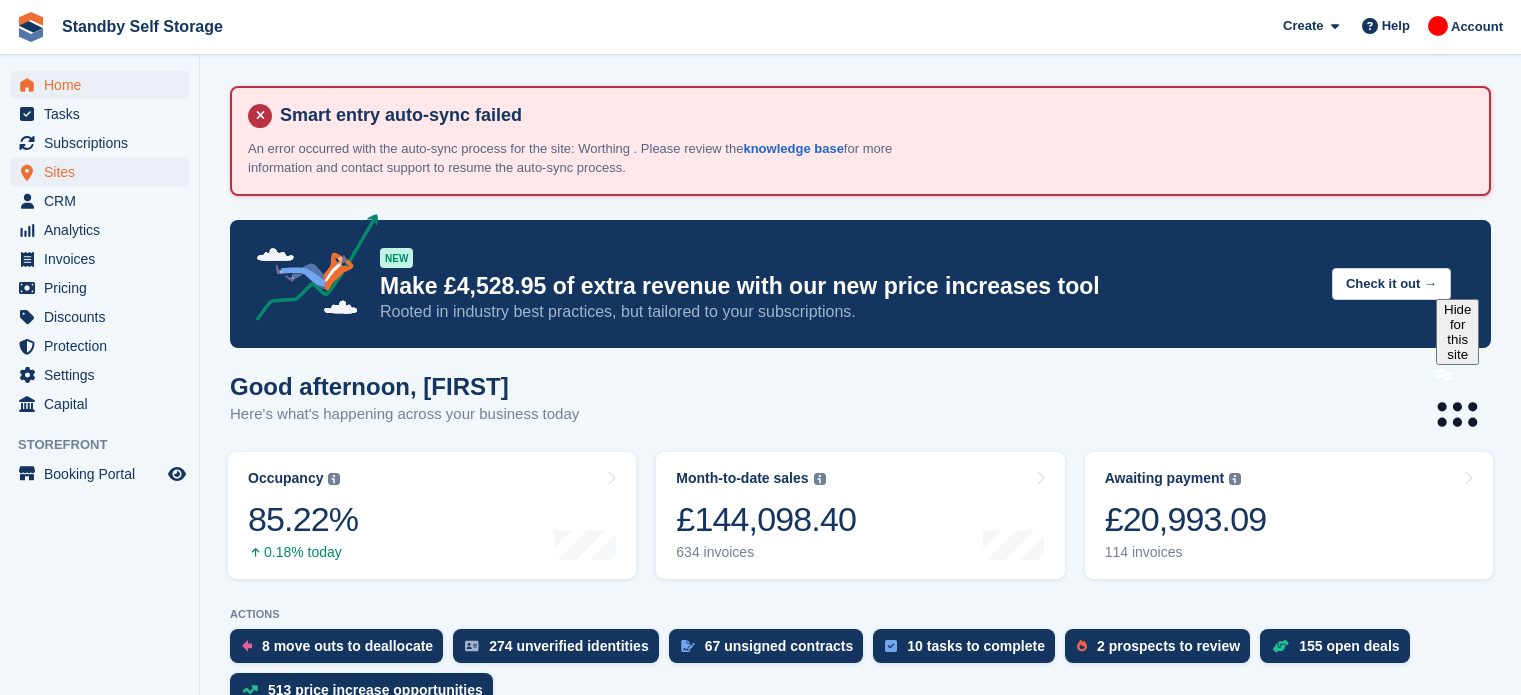 scroll, scrollTop: 0, scrollLeft: 0, axis: both 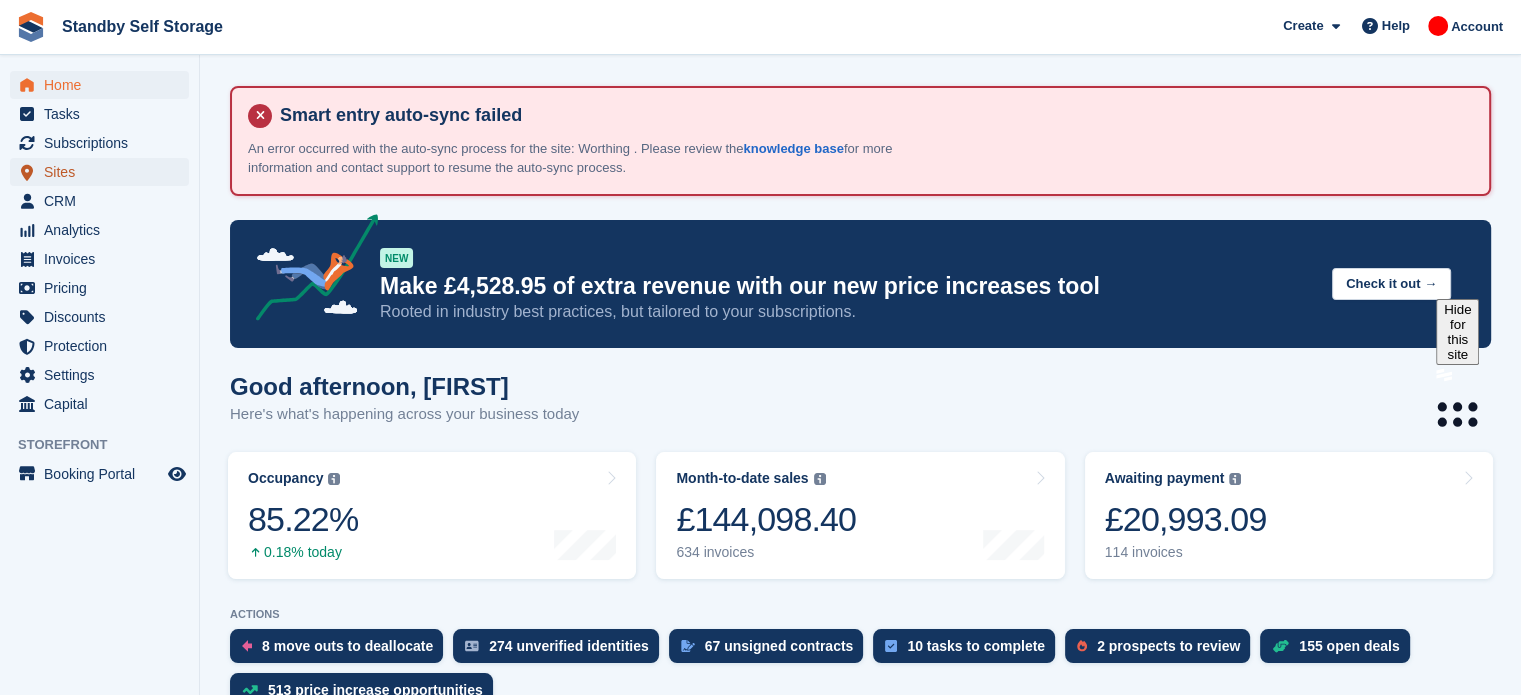 click on "Sites" at bounding box center [104, 172] 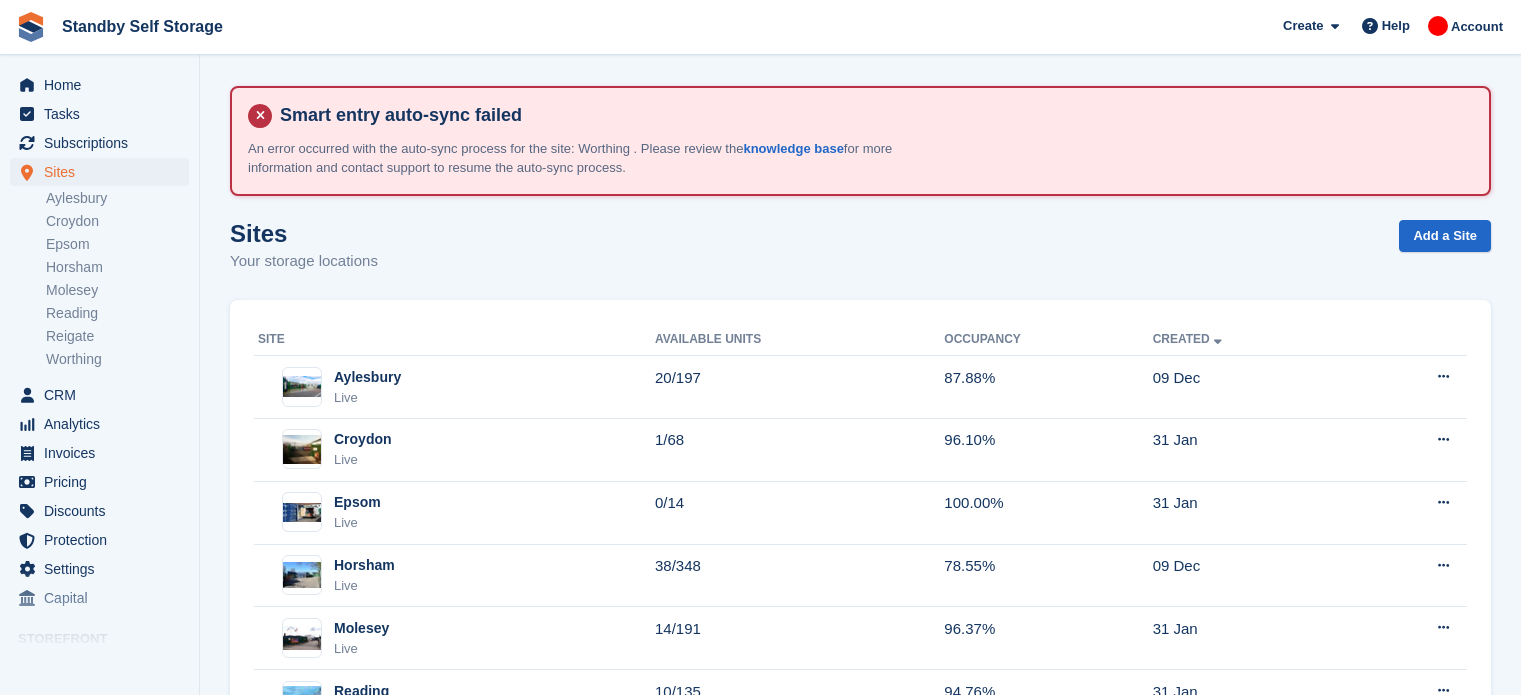 scroll, scrollTop: 0, scrollLeft: 0, axis: both 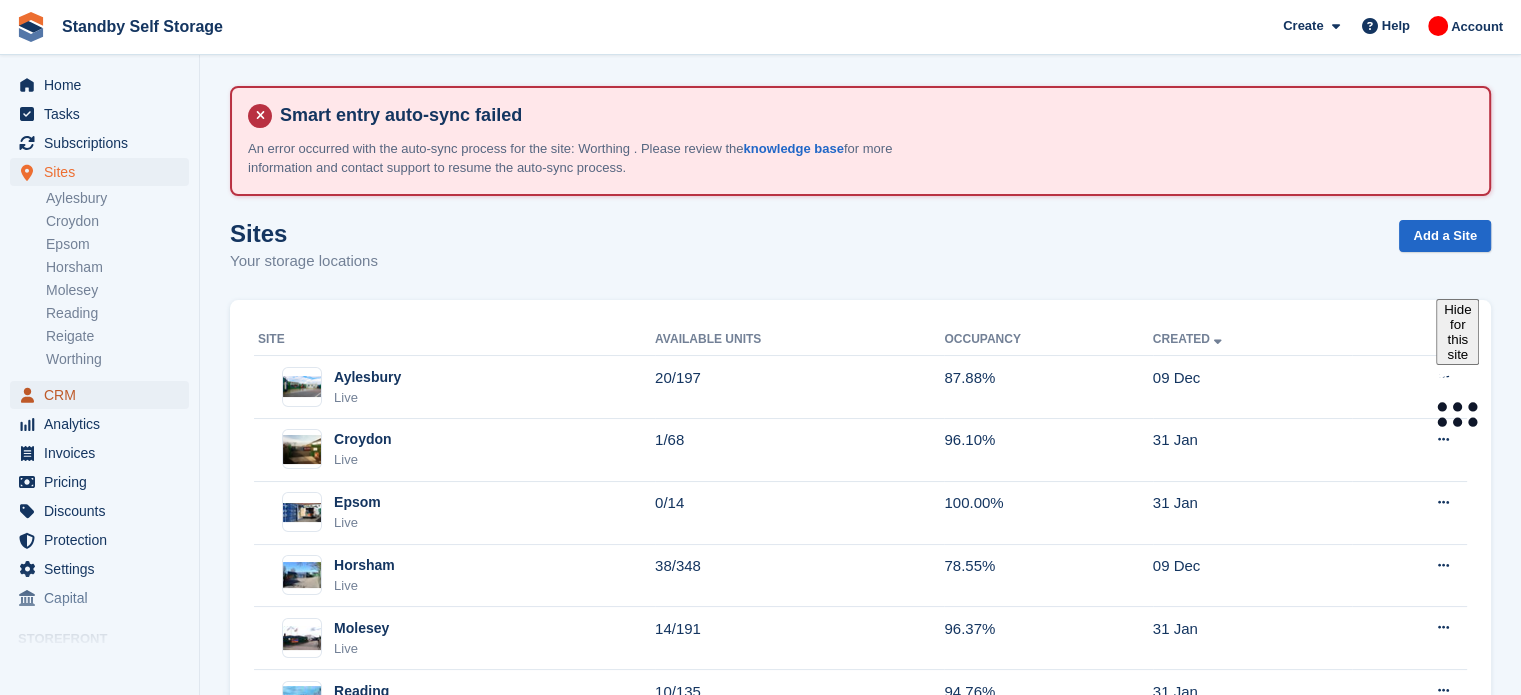 click on "CRM" at bounding box center (104, 395) 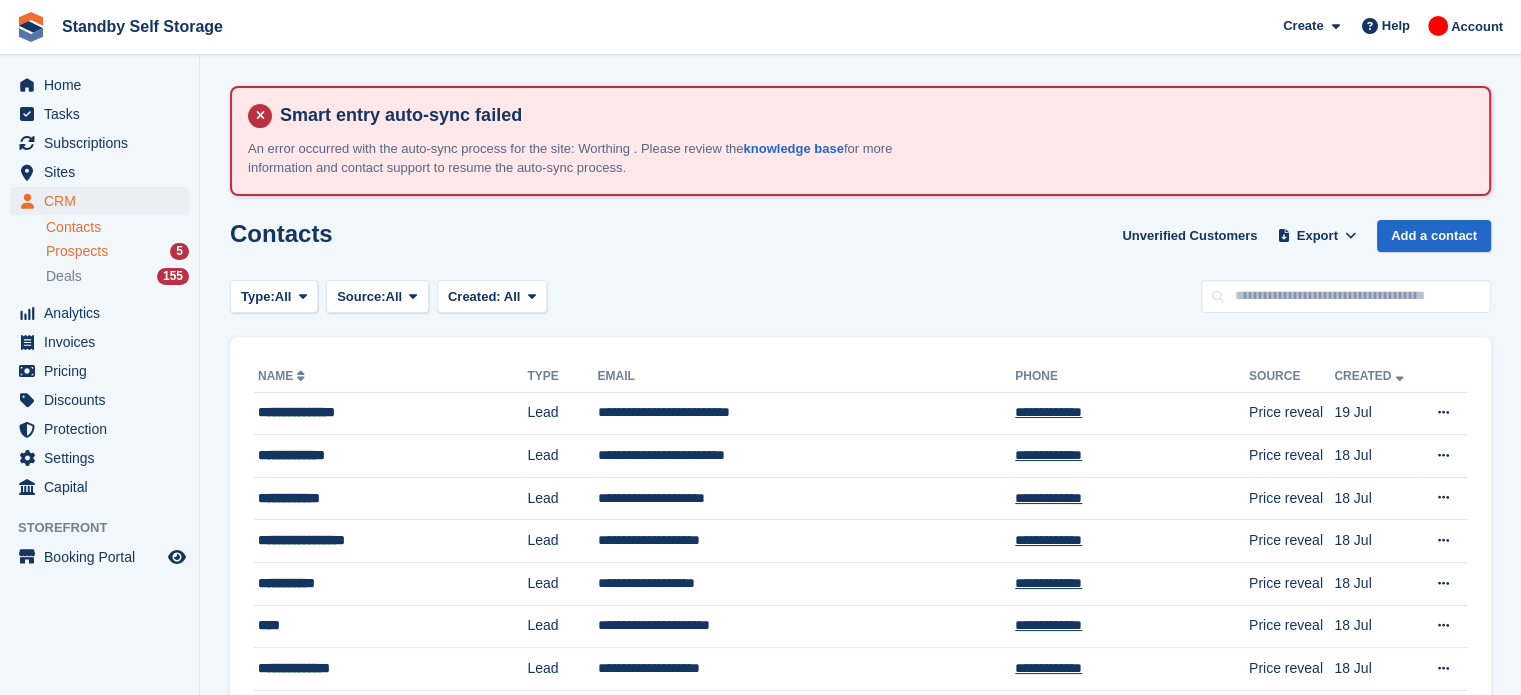 click on "Prospects
5" at bounding box center (117, 251) 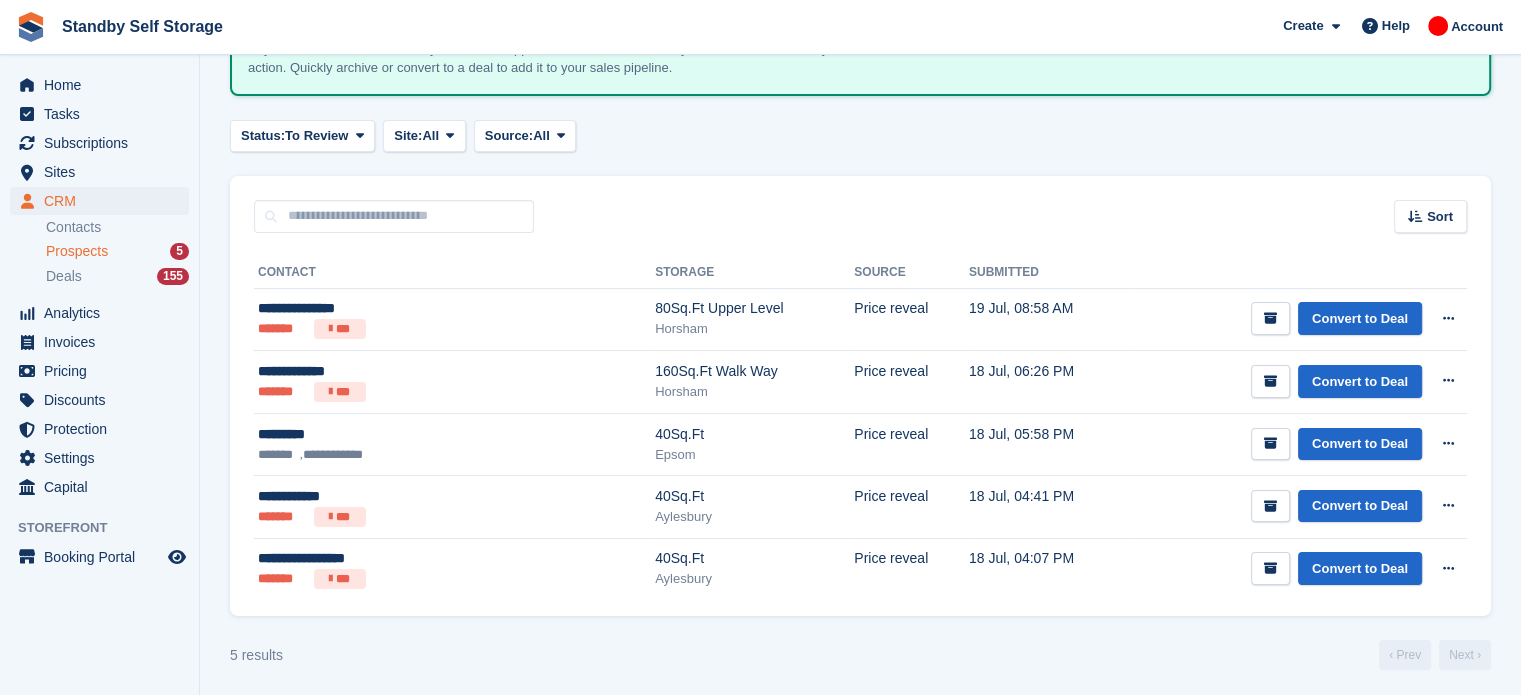 scroll, scrollTop: 296, scrollLeft: 0, axis: vertical 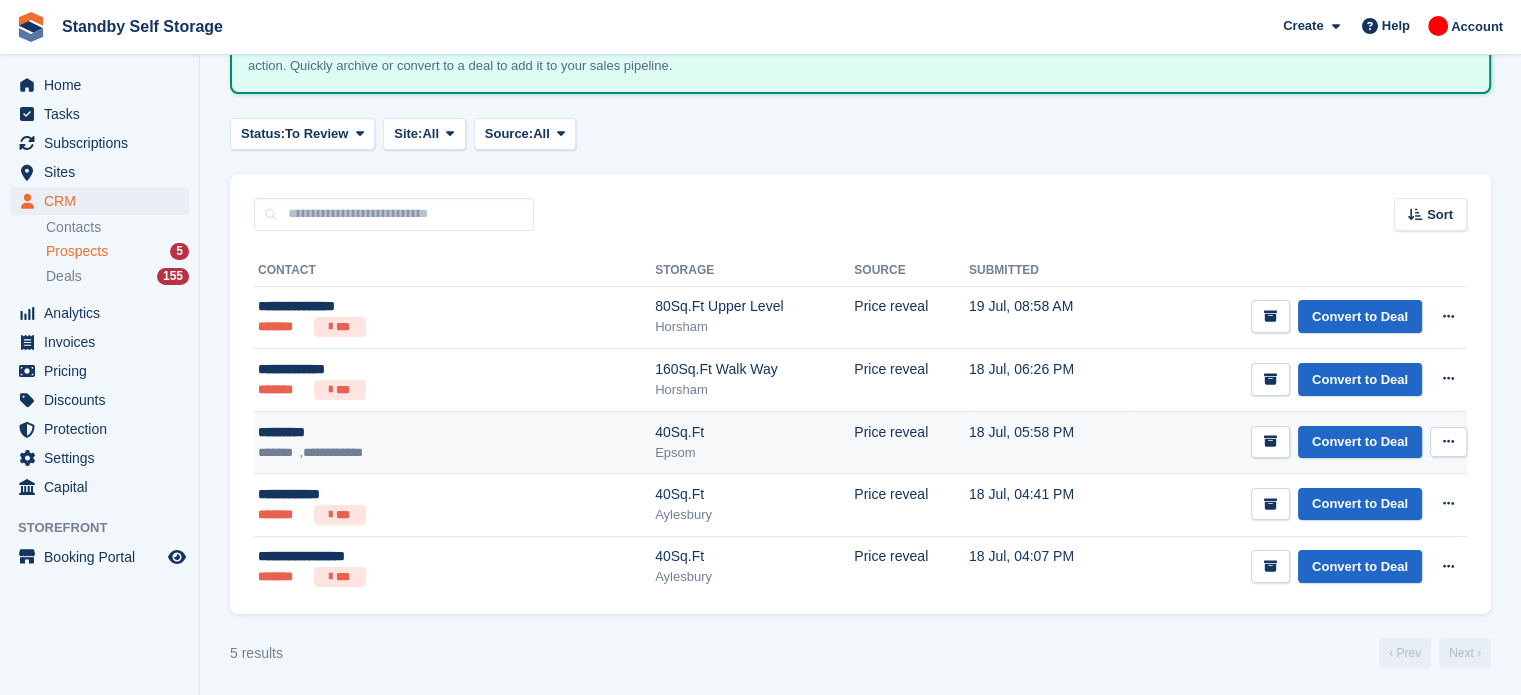 click at bounding box center (1448, 442) 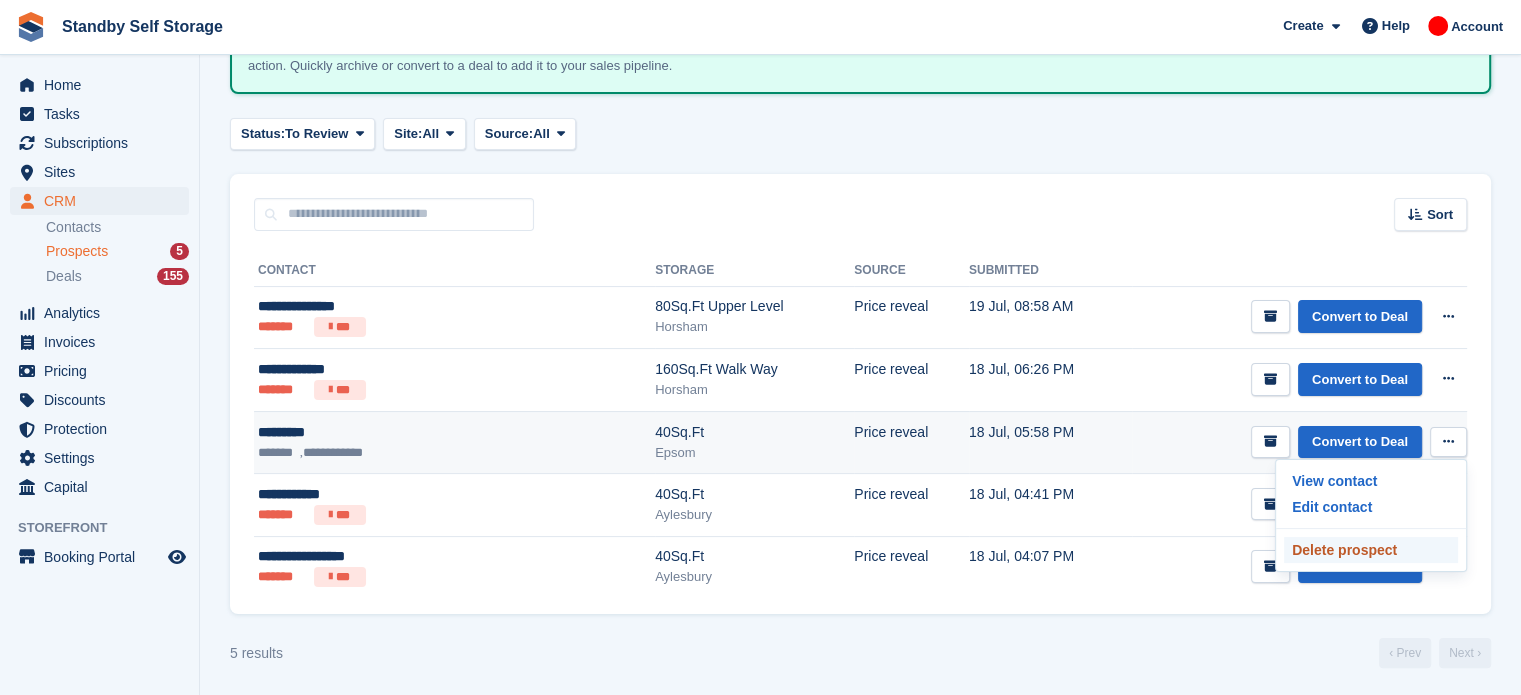 click on "Delete prospect" at bounding box center (1371, 550) 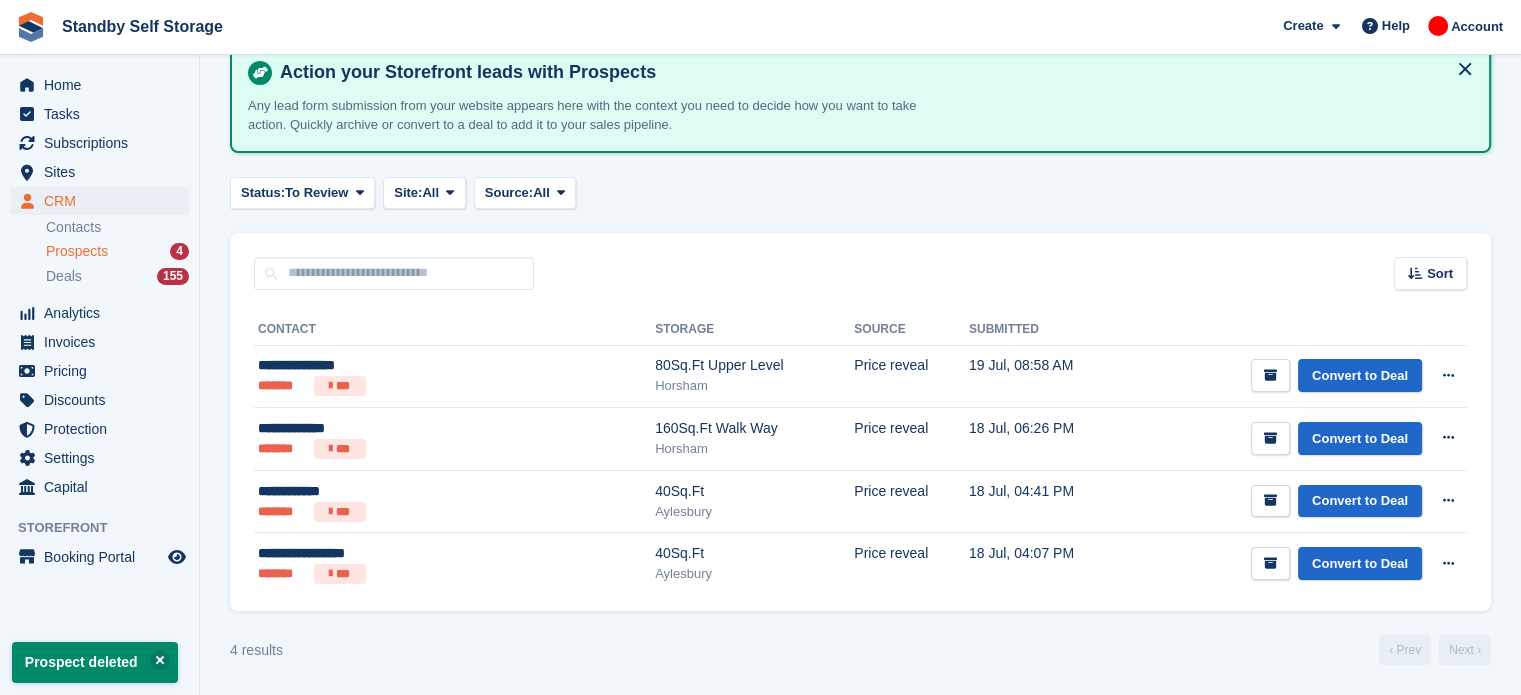 scroll, scrollTop: 0, scrollLeft: 0, axis: both 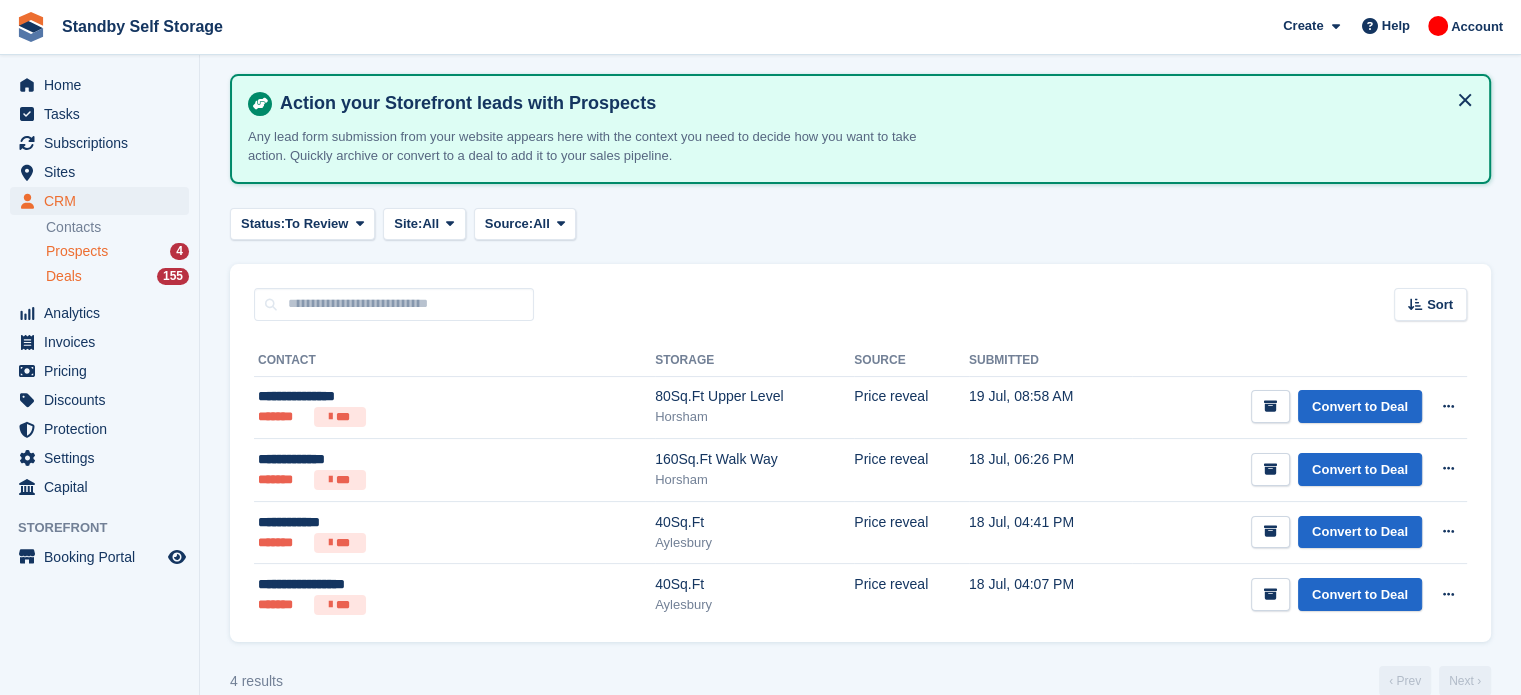 click on "Deals
155" at bounding box center (117, 276) 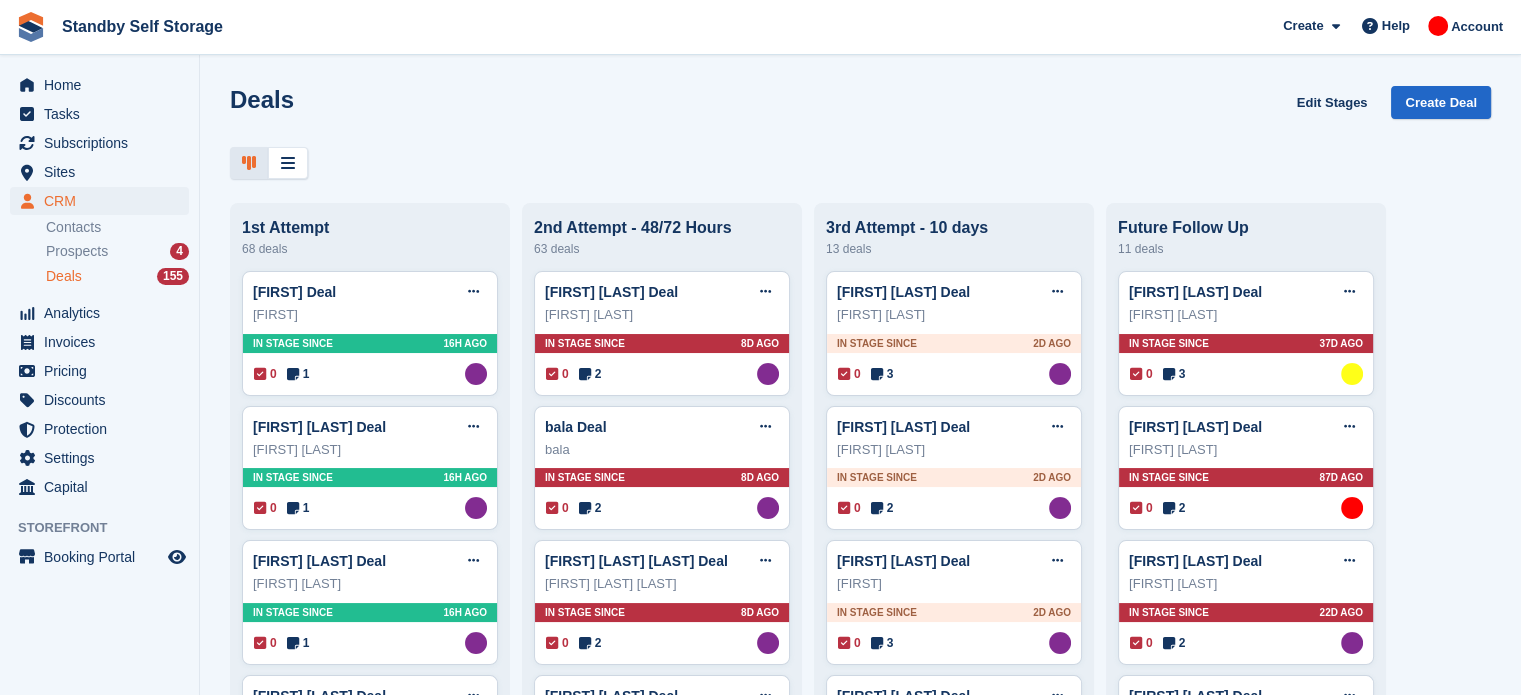 scroll, scrollTop: 0, scrollLeft: 0, axis: both 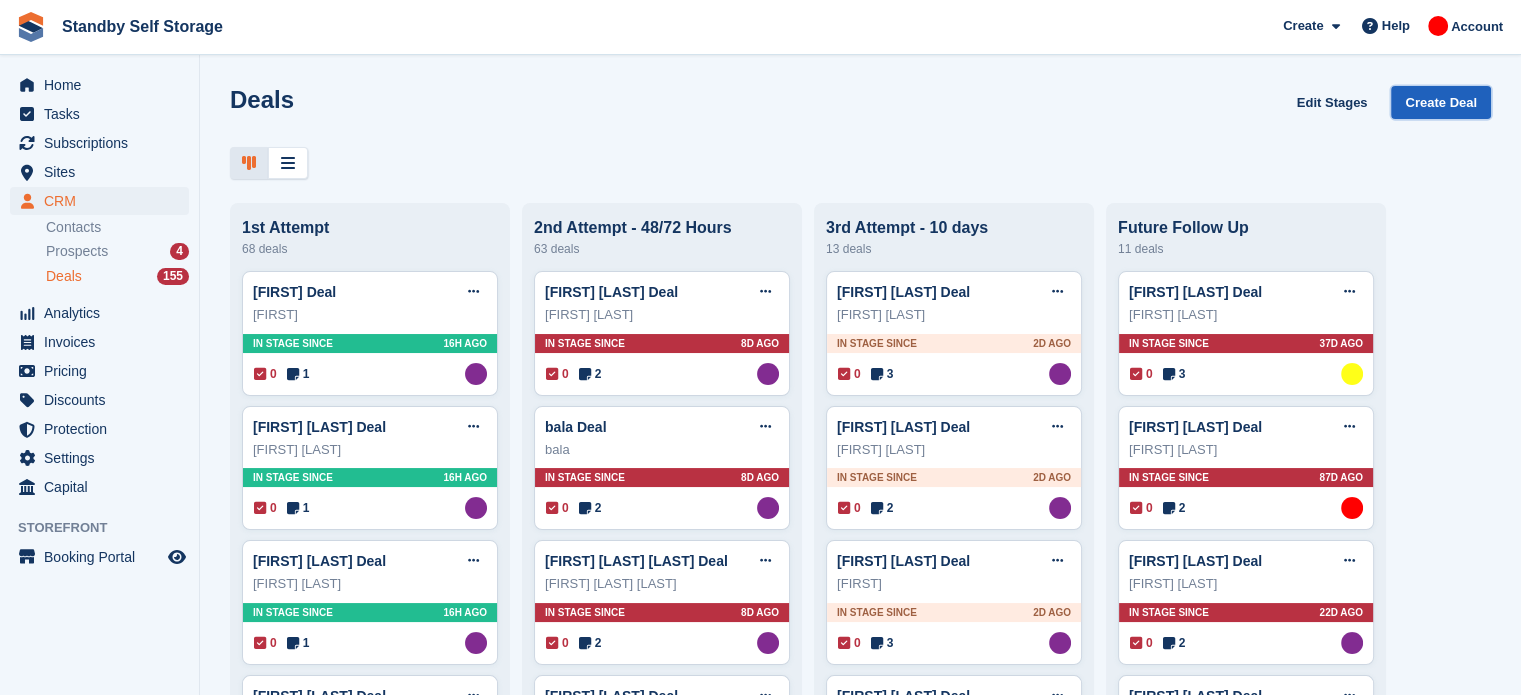 click on "Create Deal" at bounding box center (1441, 102) 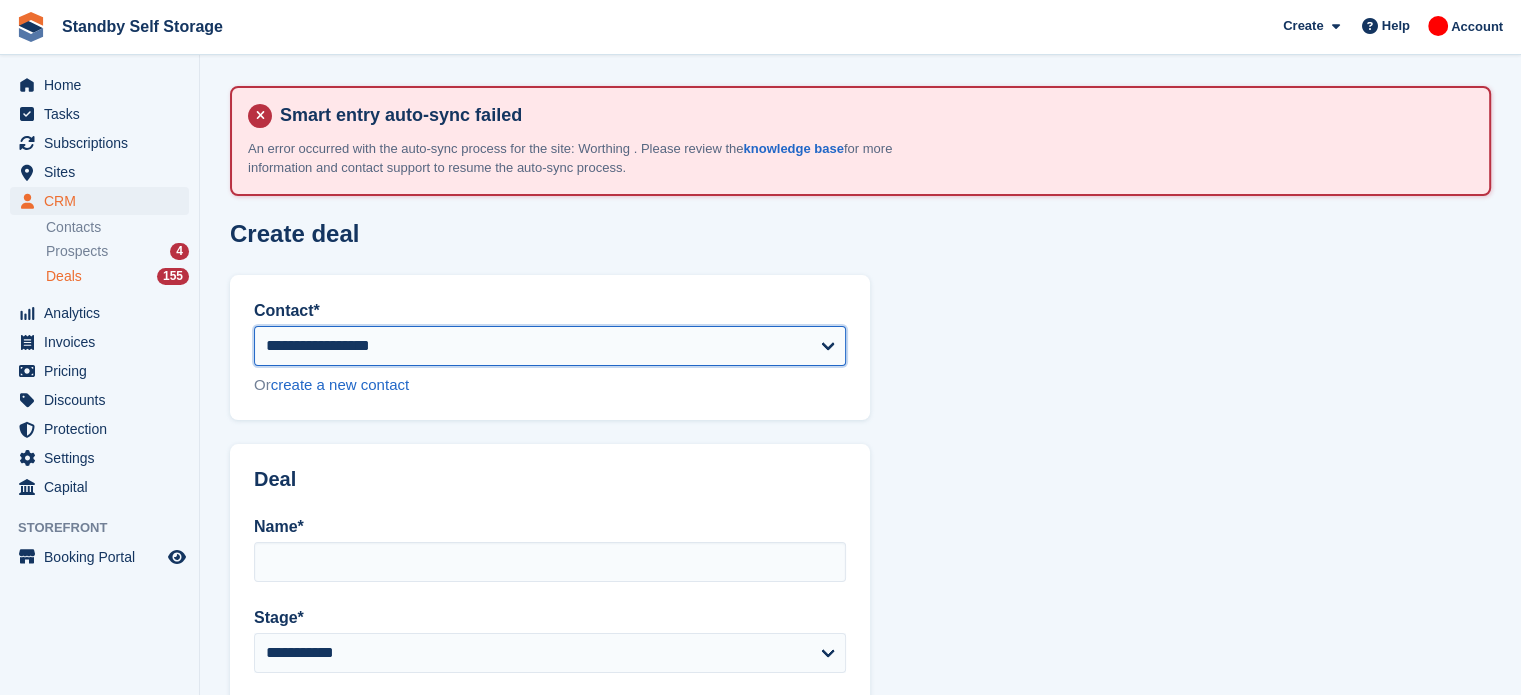 click on "**********" at bounding box center (550, 346) 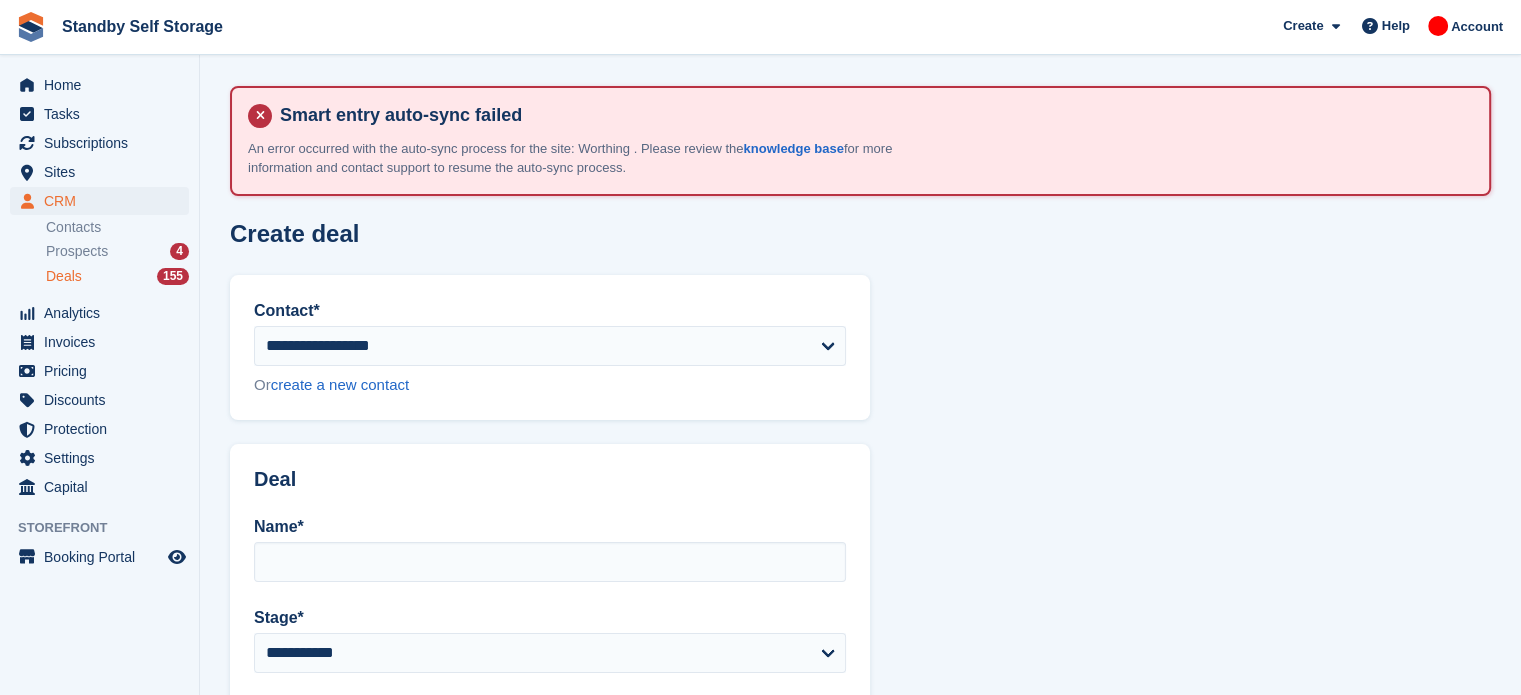 click on "**********" at bounding box center (860, 728) 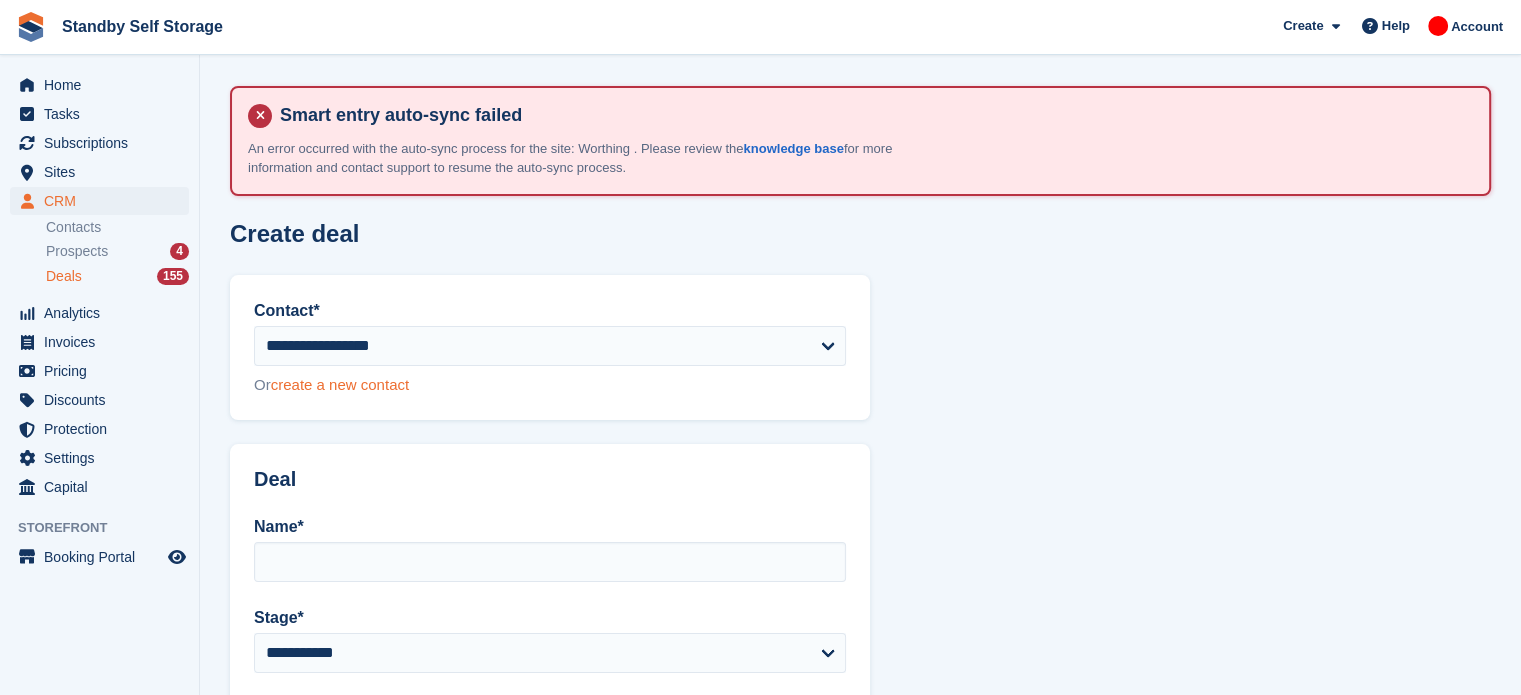 click on "create a new contact" at bounding box center (340, 384) 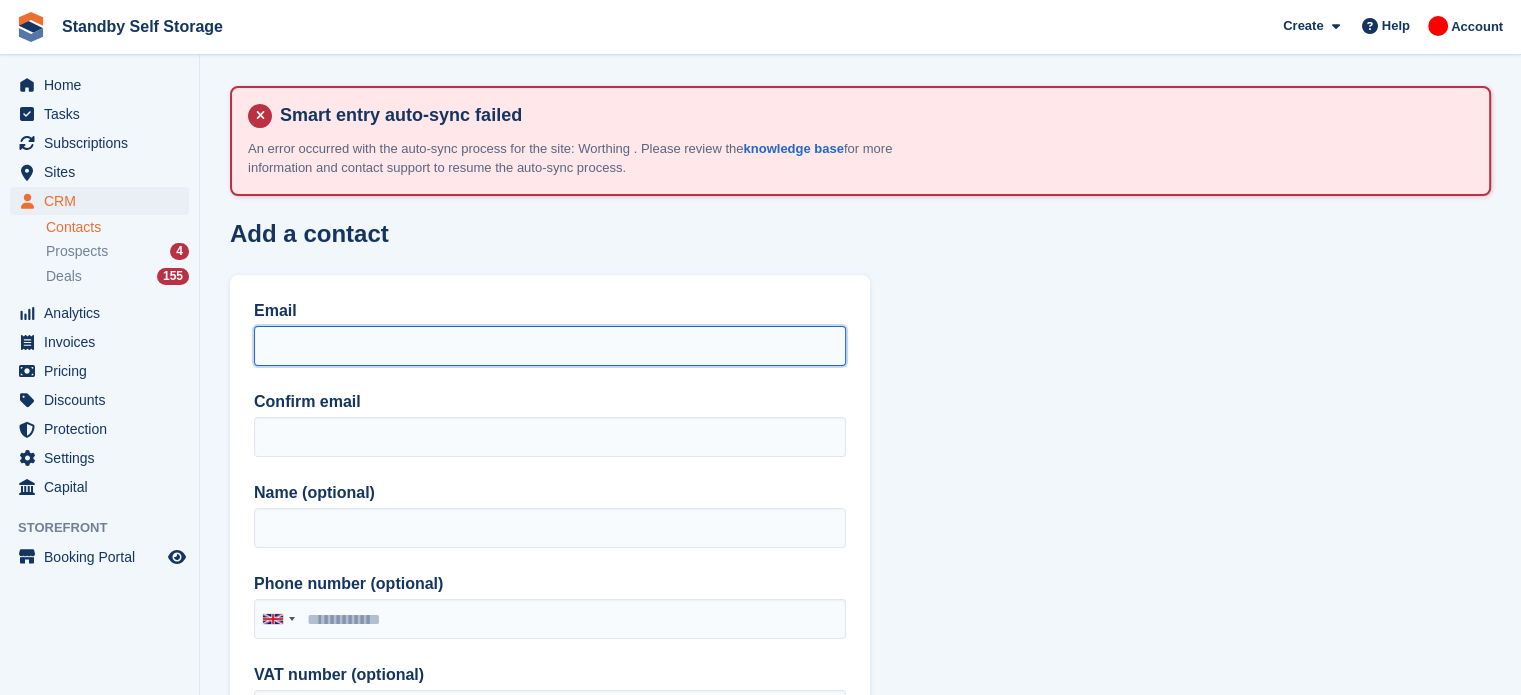 click on "Email" at bounding box center (550, 346) 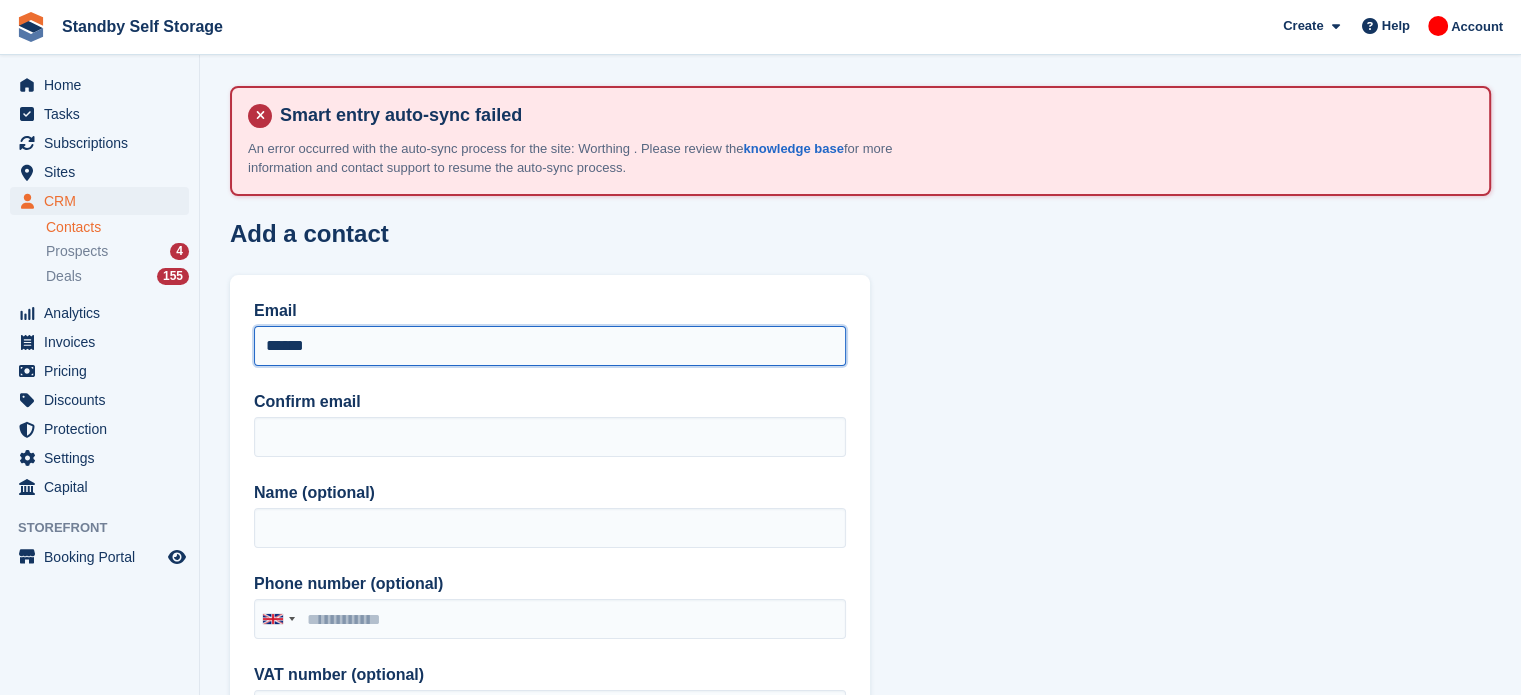 click on "******" at bounding box center (550, 346) 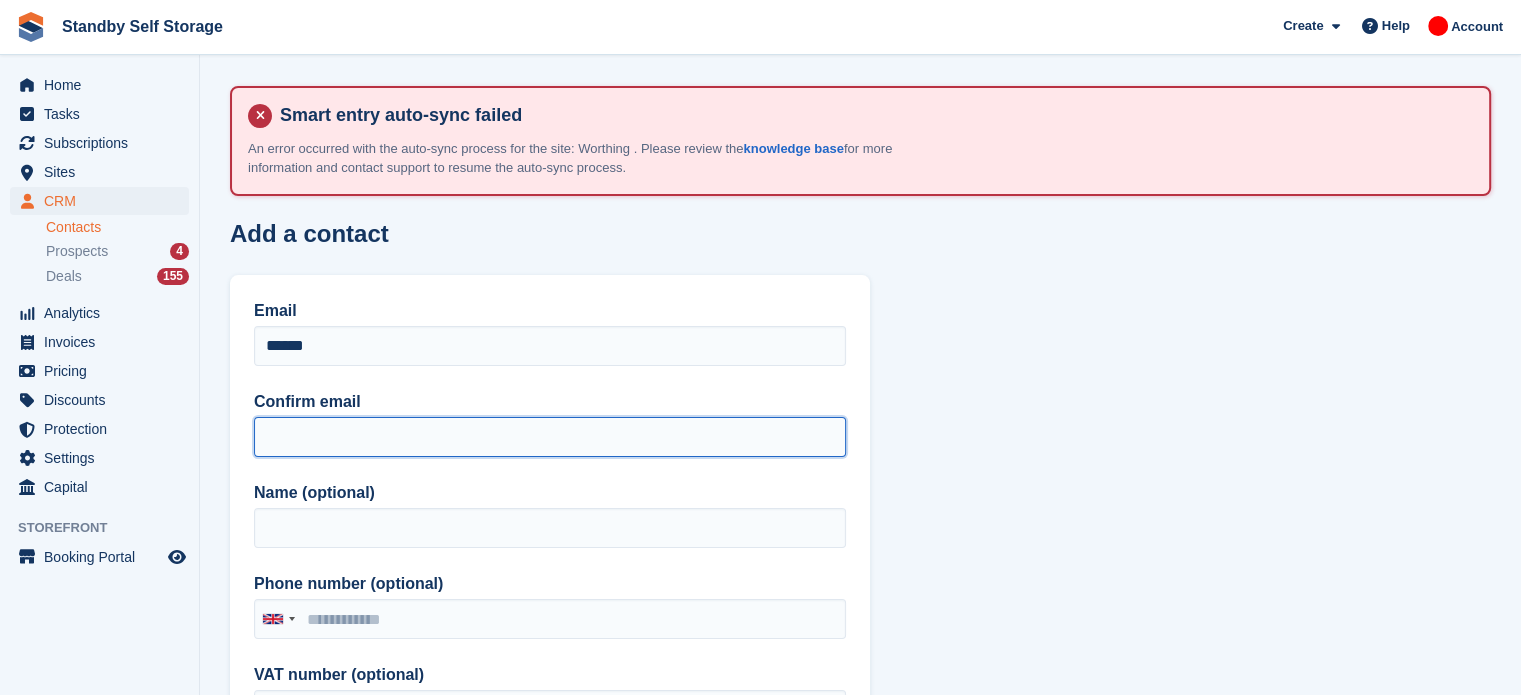 click on "Confirm email" at bounding box center (550, 437) 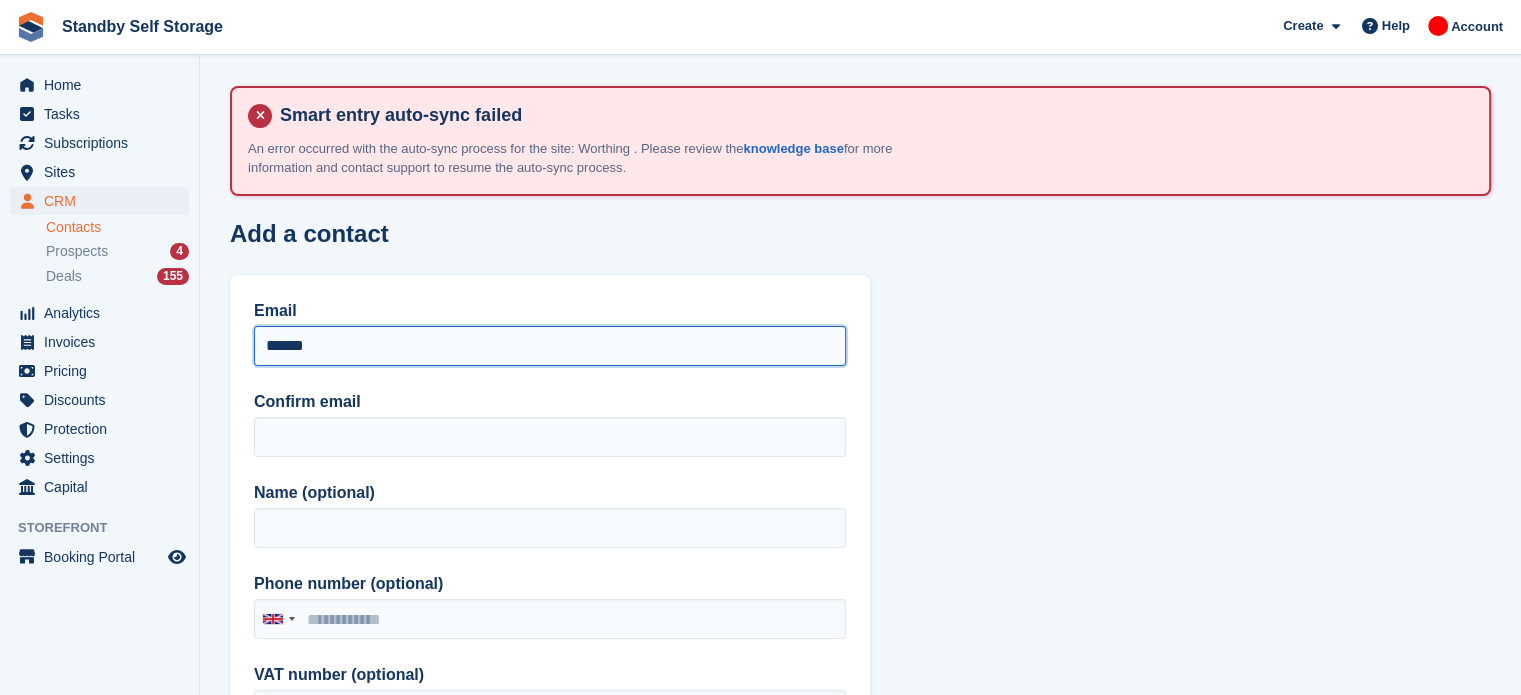 click on "******" at bounding box center [550, 346] 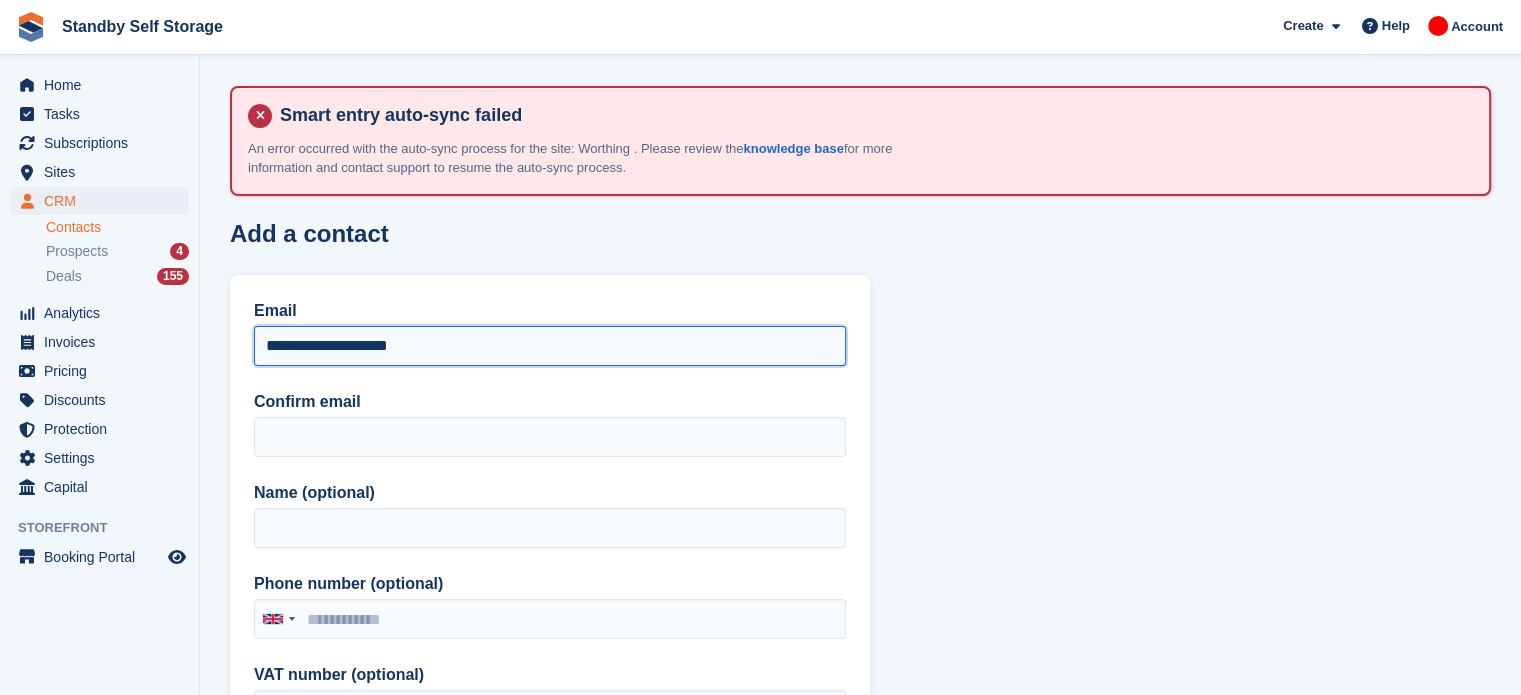 type on "**********" 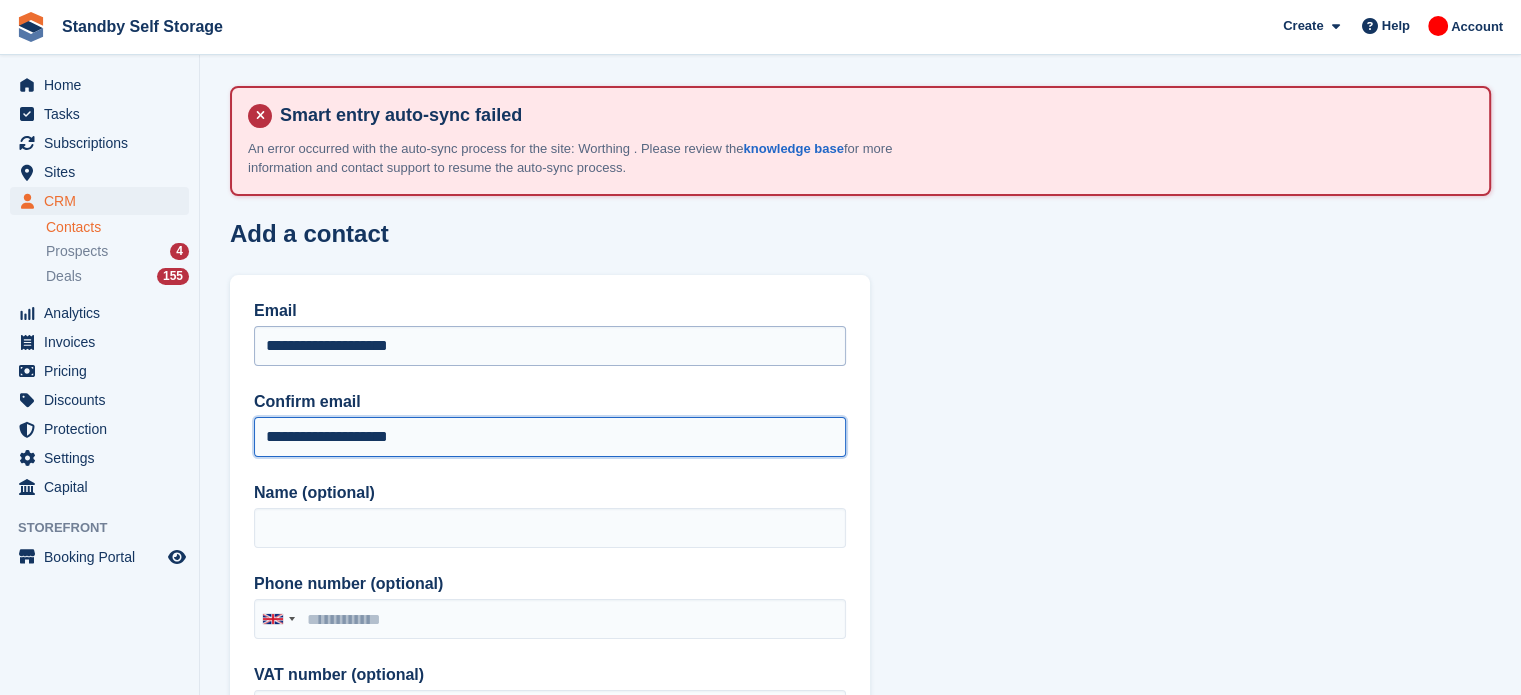 type on "**********" 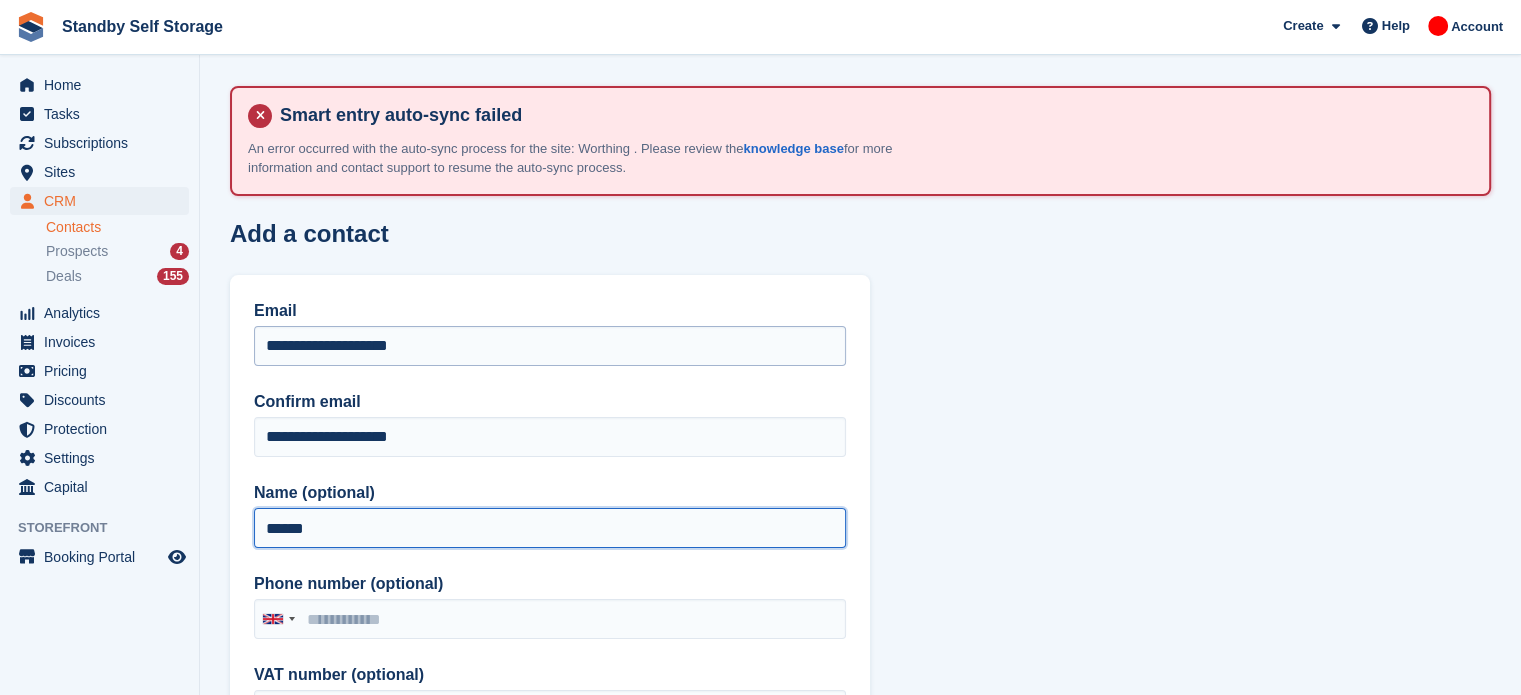 type on "******" 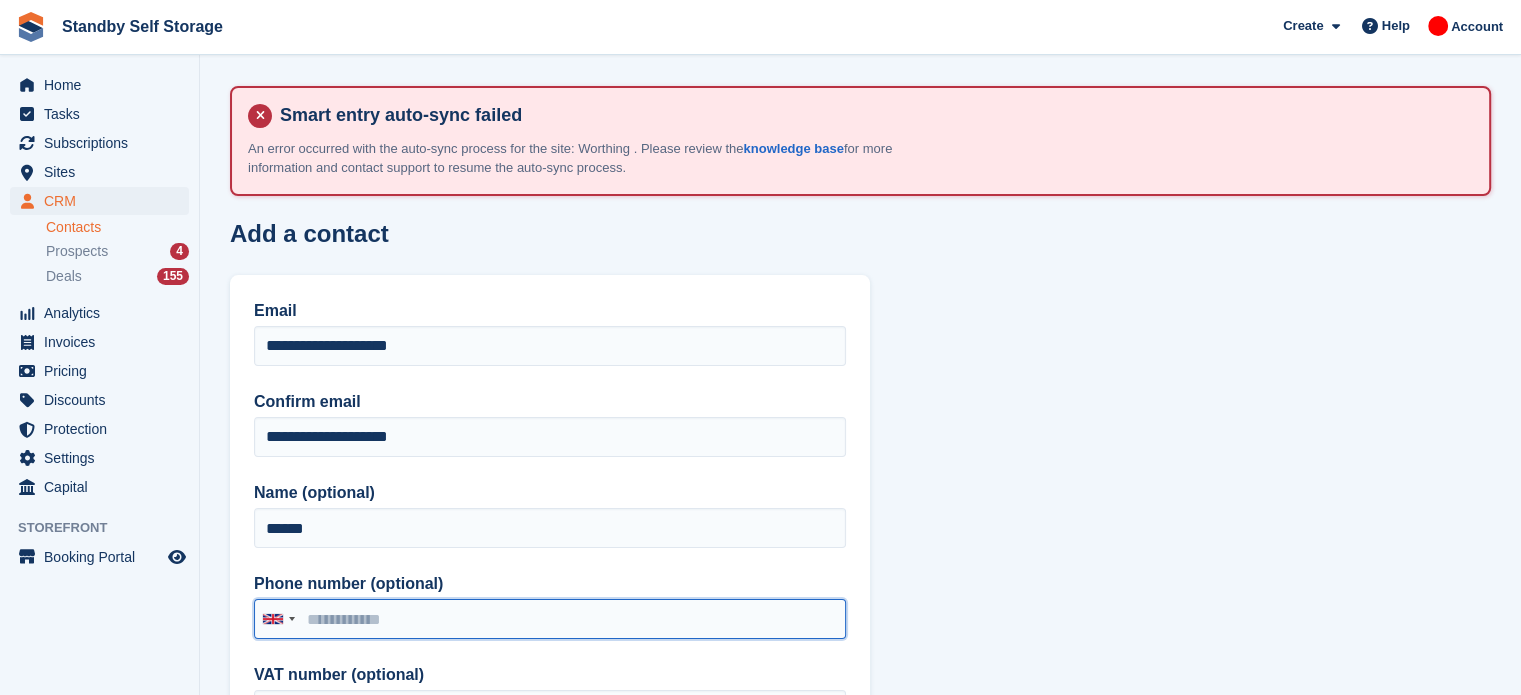 paste on "**********" 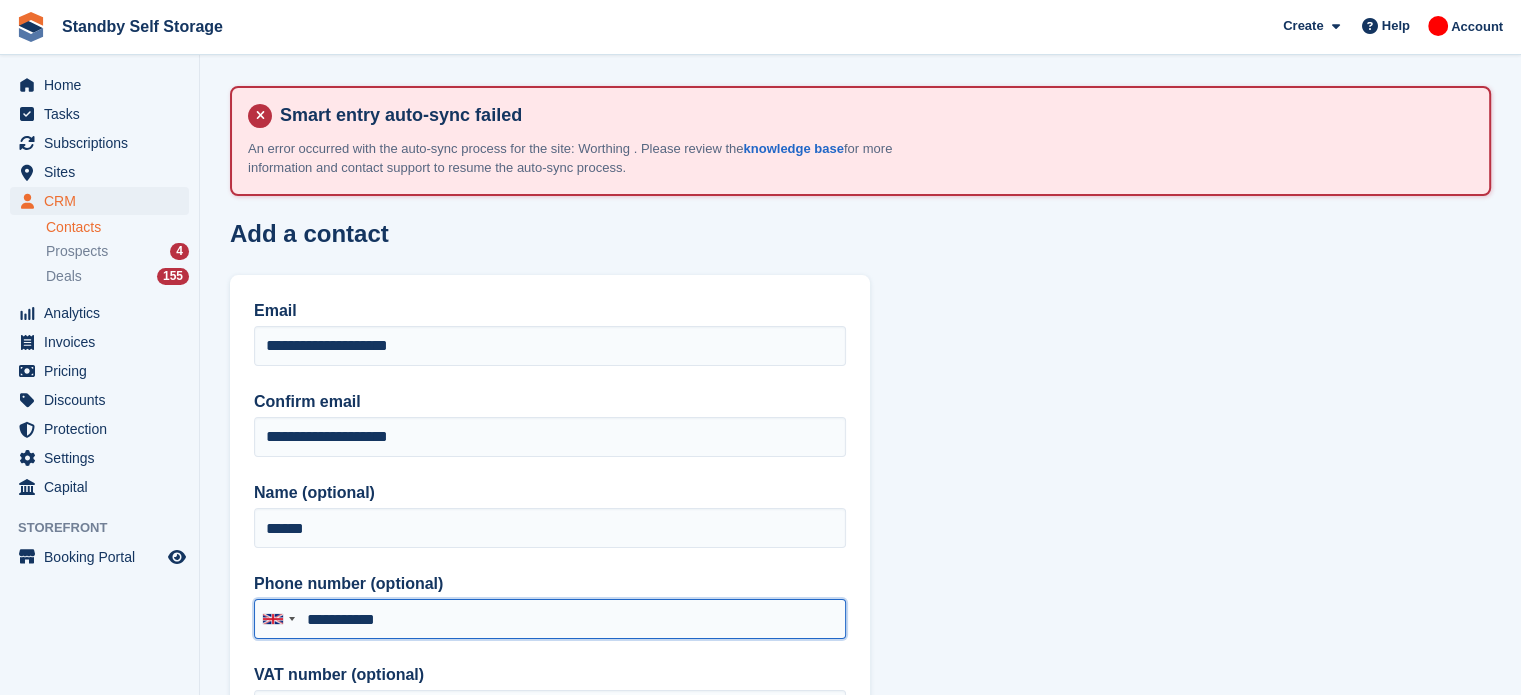type on "**********" 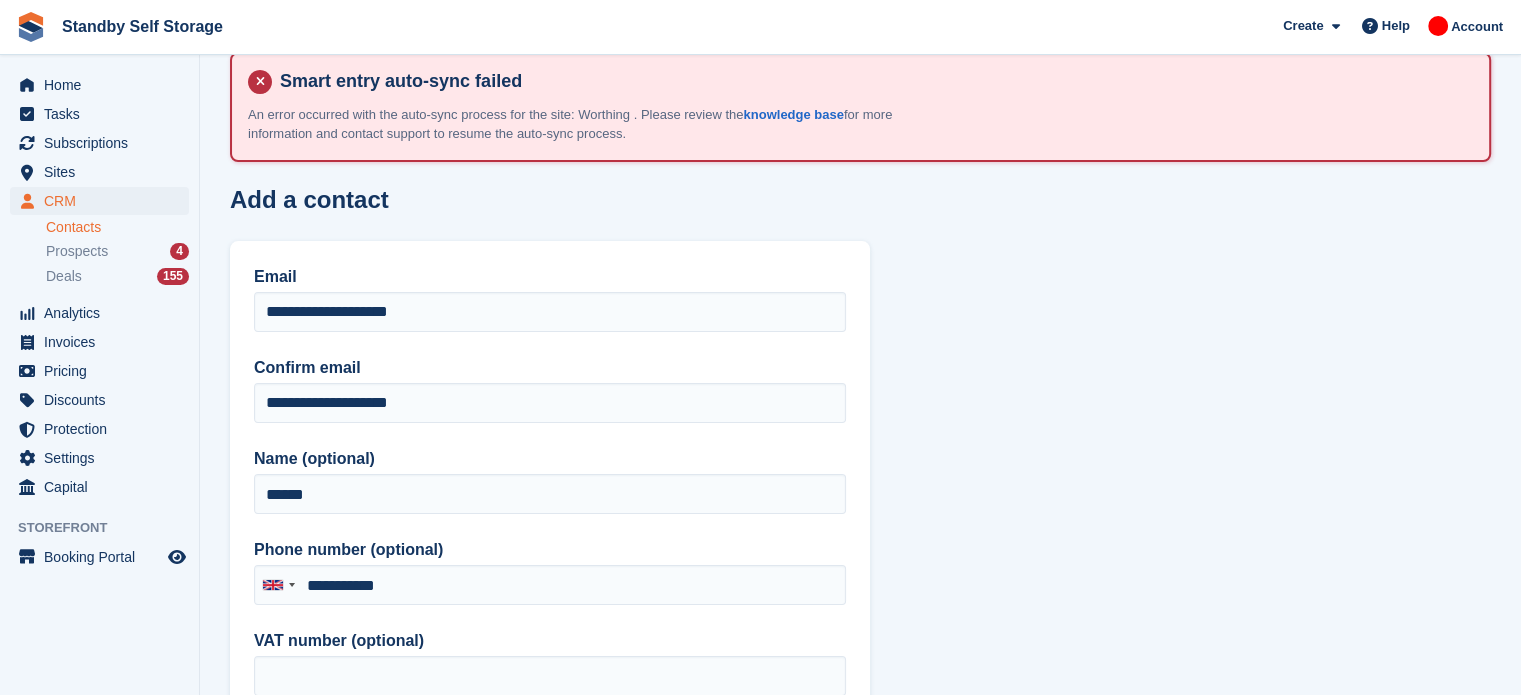 scroll, scrollTop: 426, scrollLeft: 0, axis: vertical 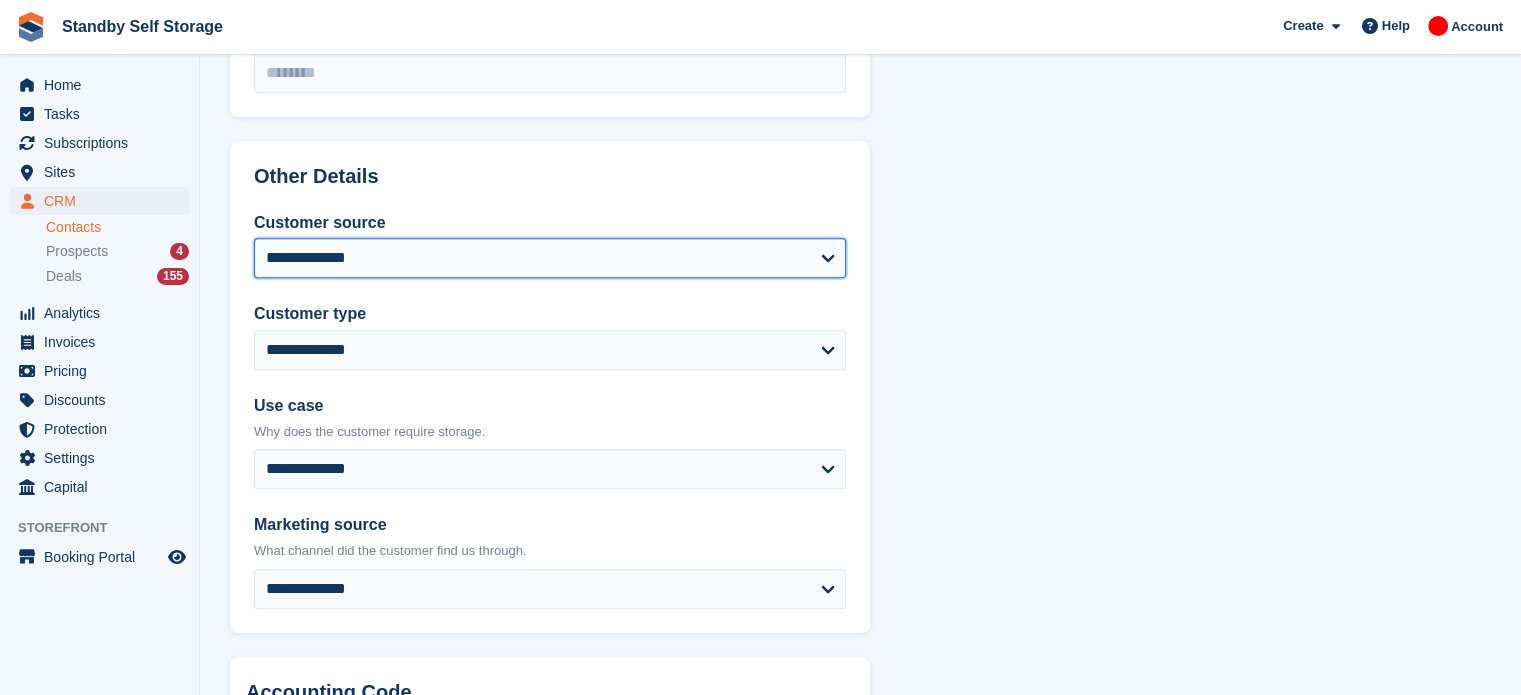 click on "**********" at bounding box center [550, 258] 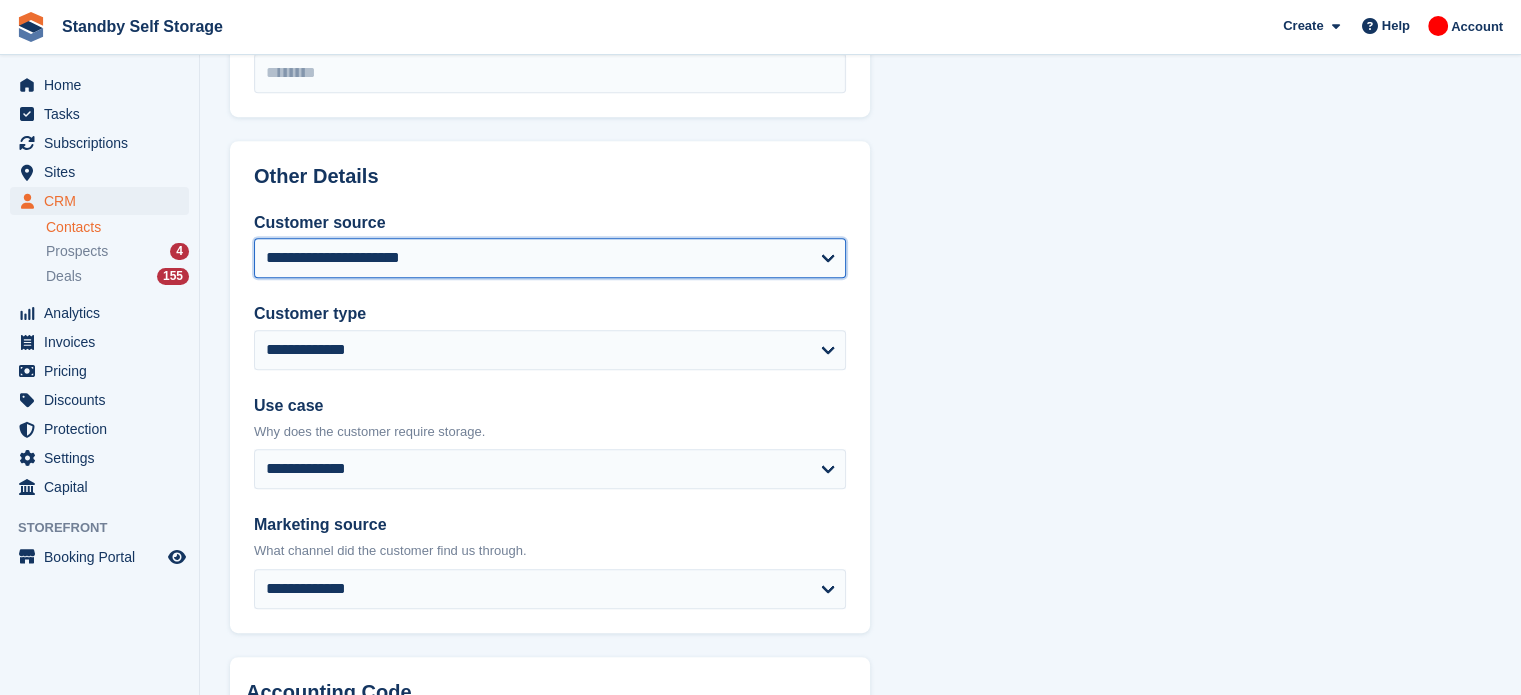 click on "**********" at bounding box center (550, 258) 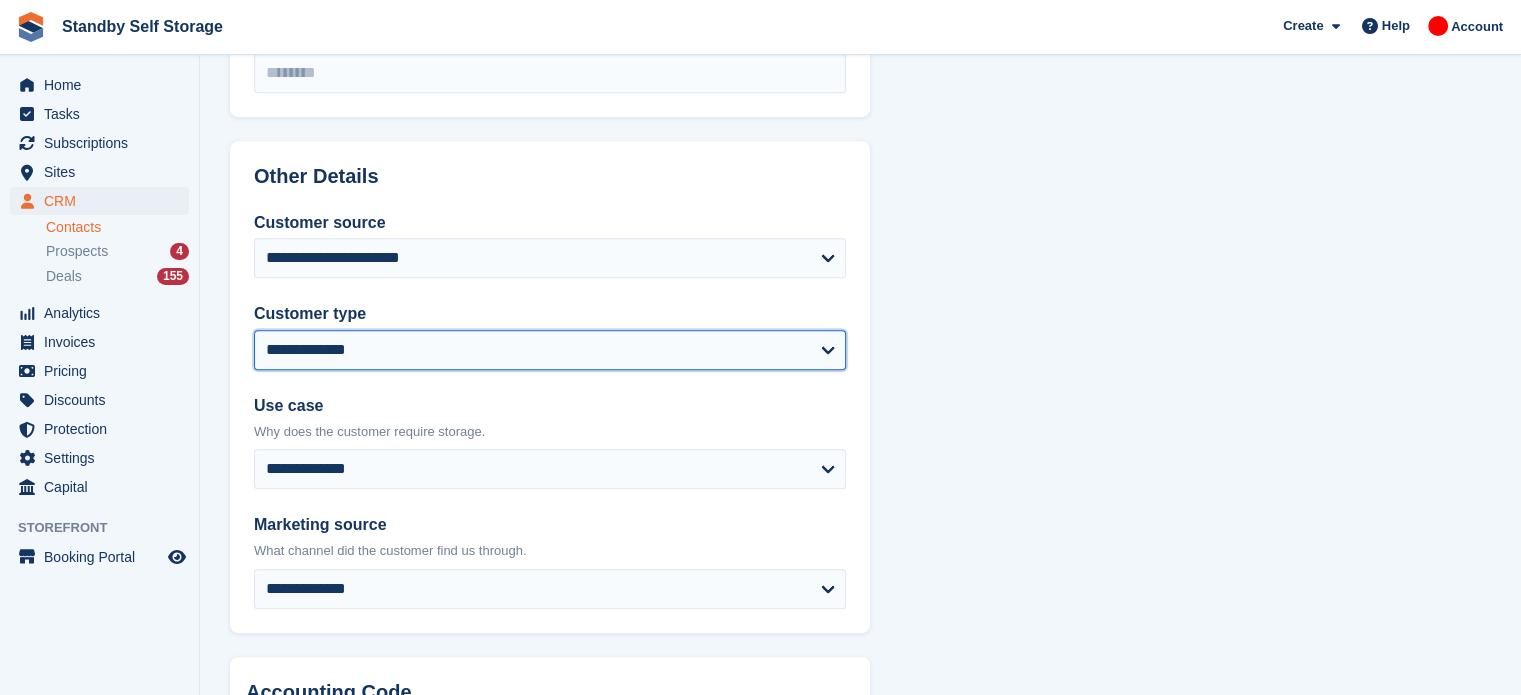 click on "**********" at bounding box center (550, 350) 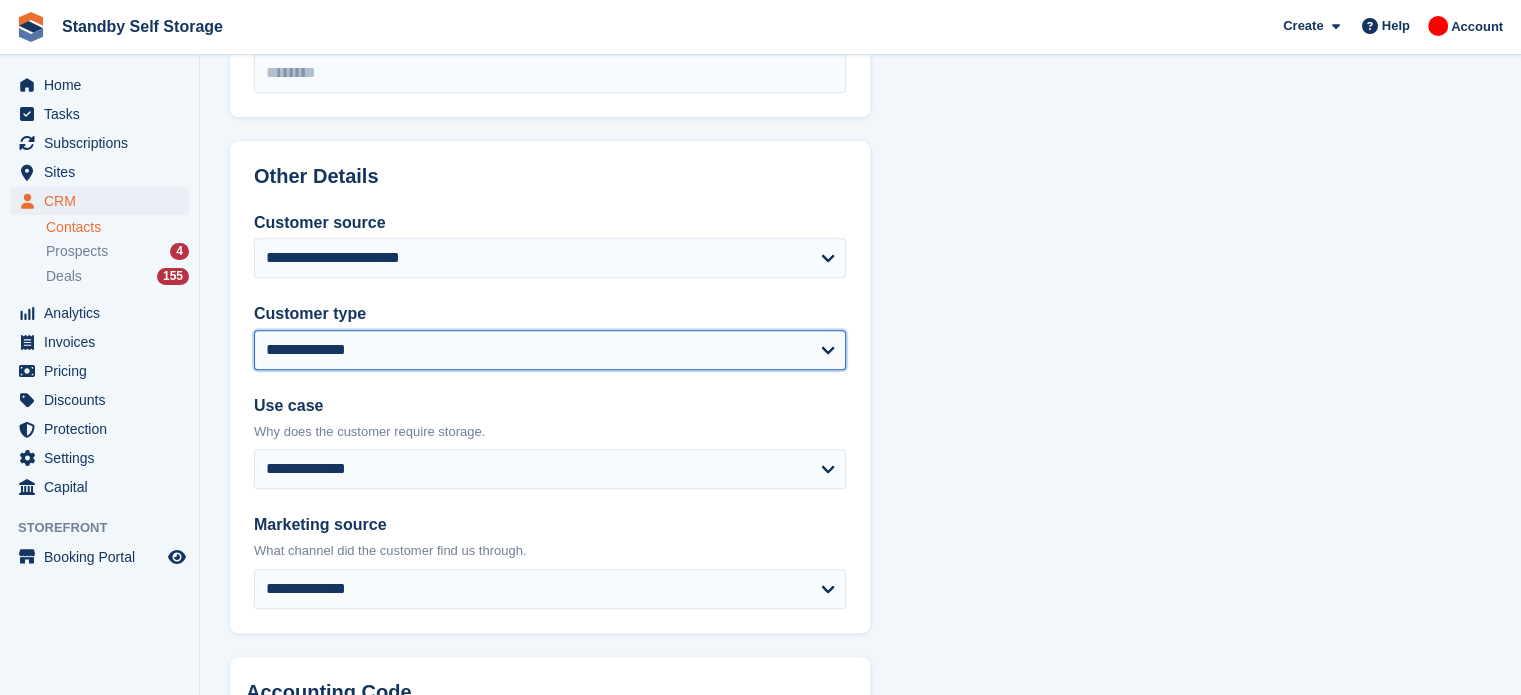 select on "*******" 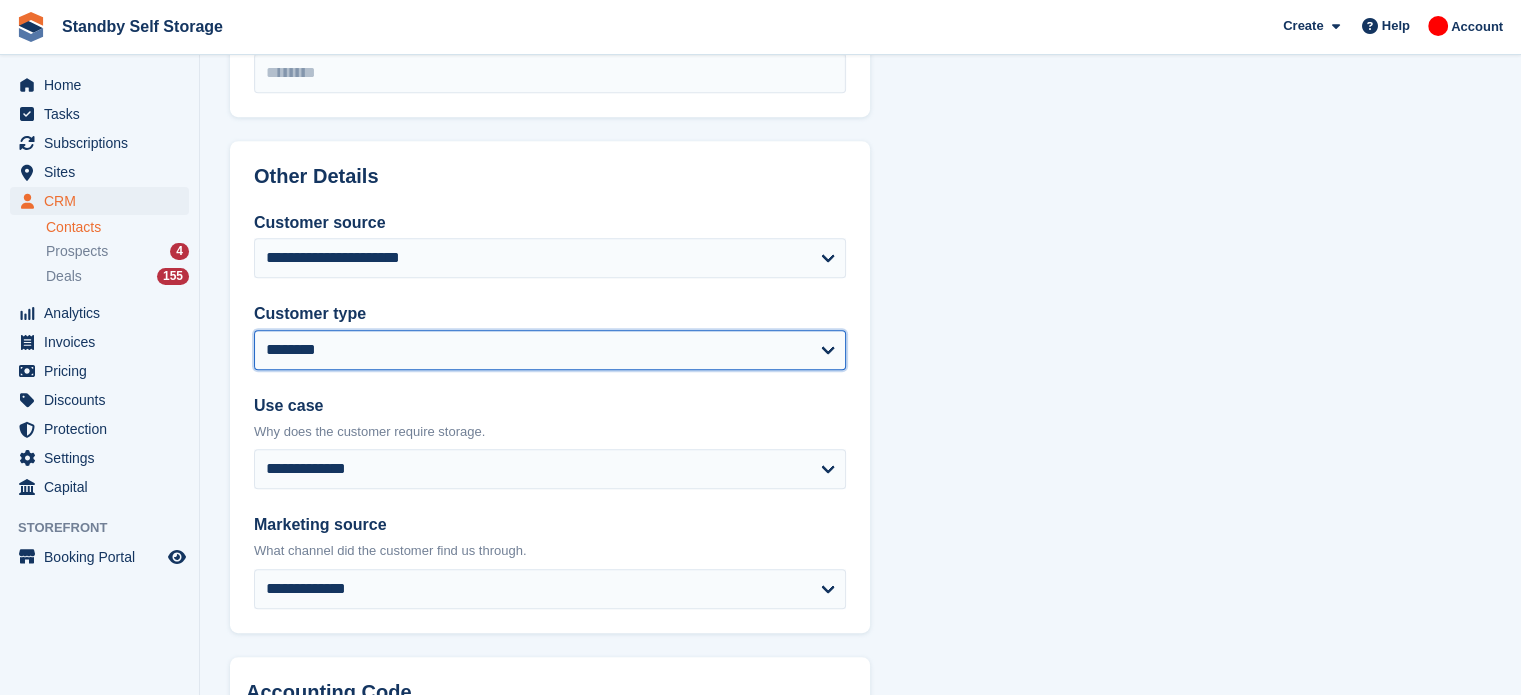 click on "**********" at bounding box center [550, 350] 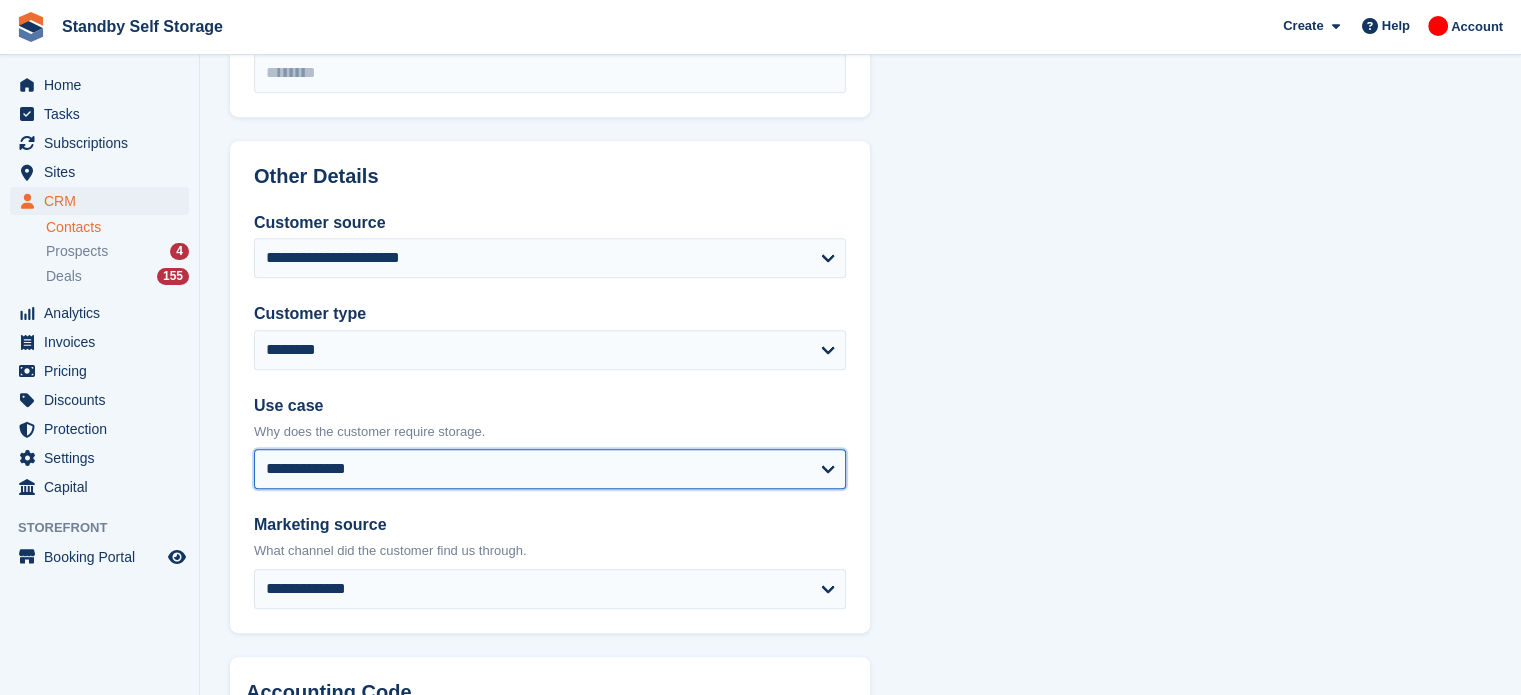 click on "**********" at bounding box center (550, 469) 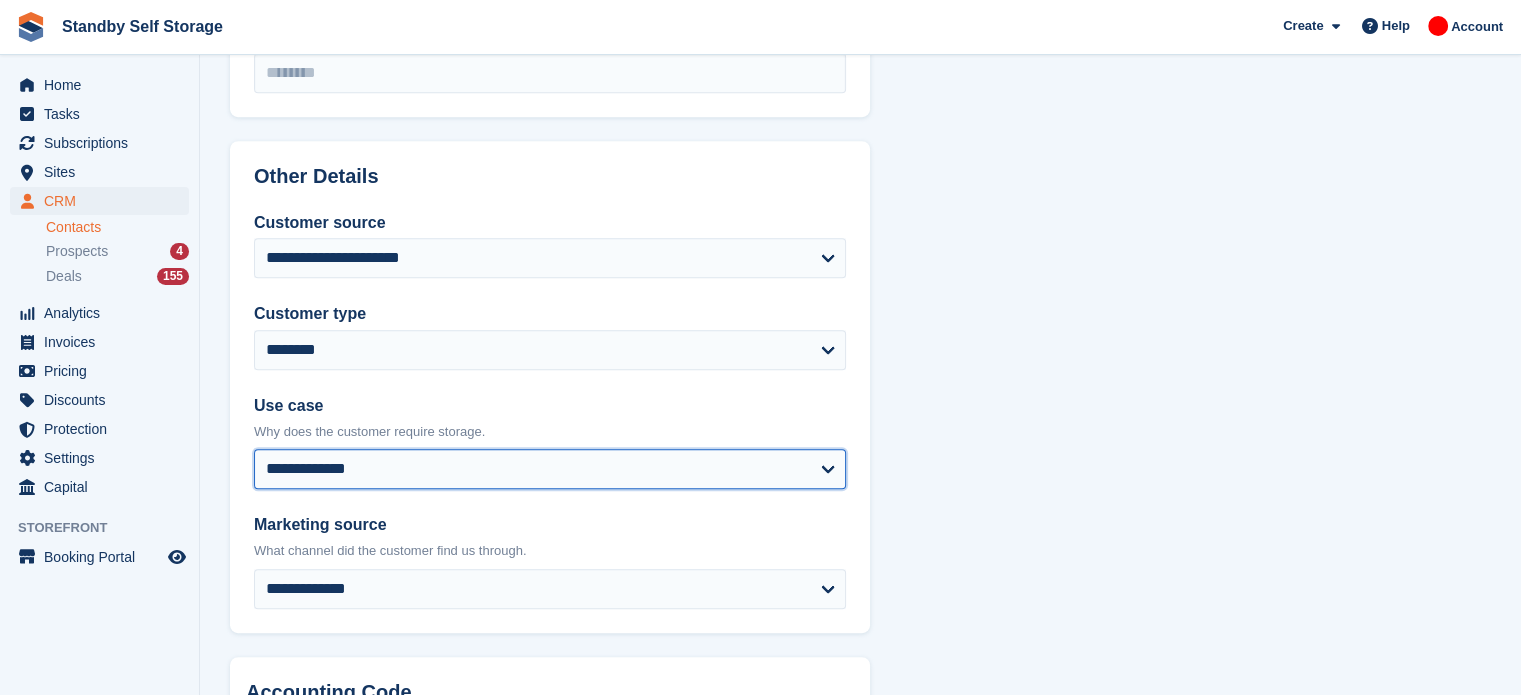 select on "**********" 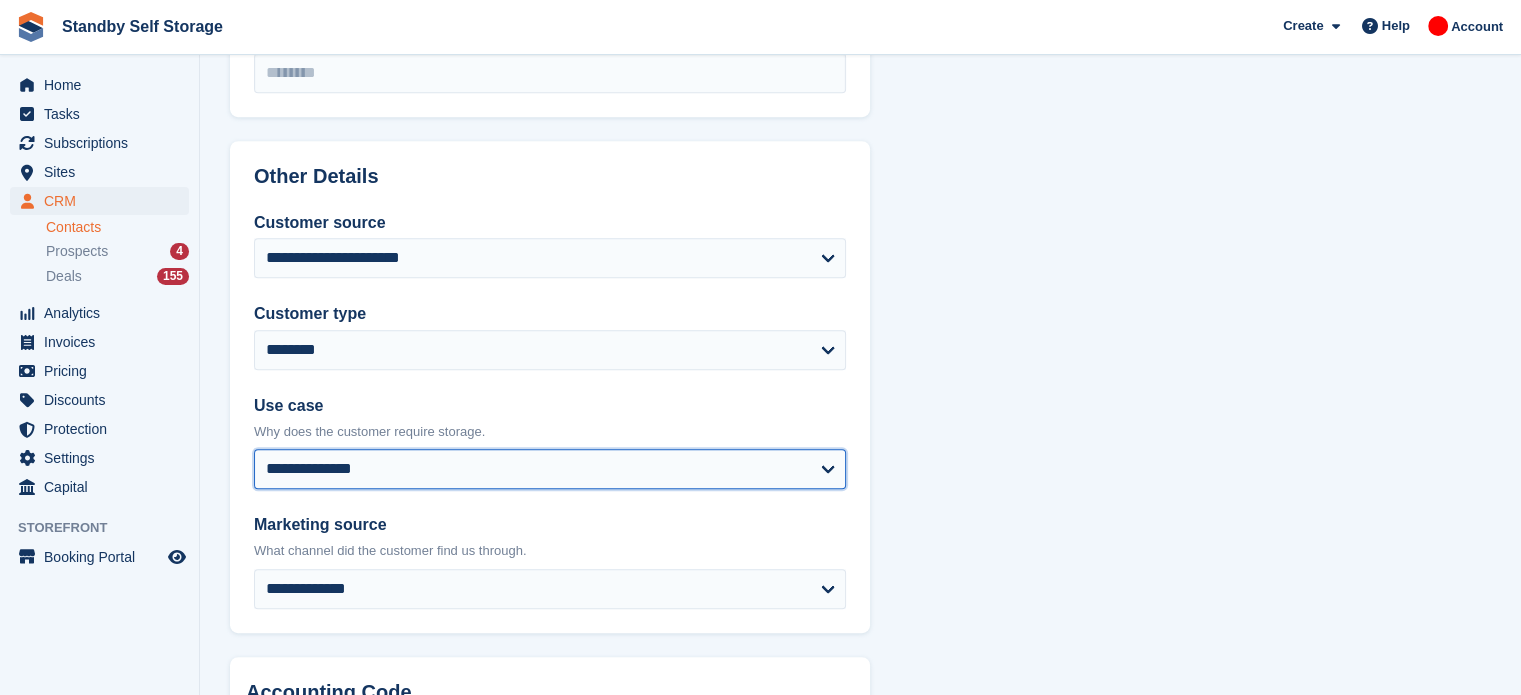click on "**********" at bounding box center [550, 469] 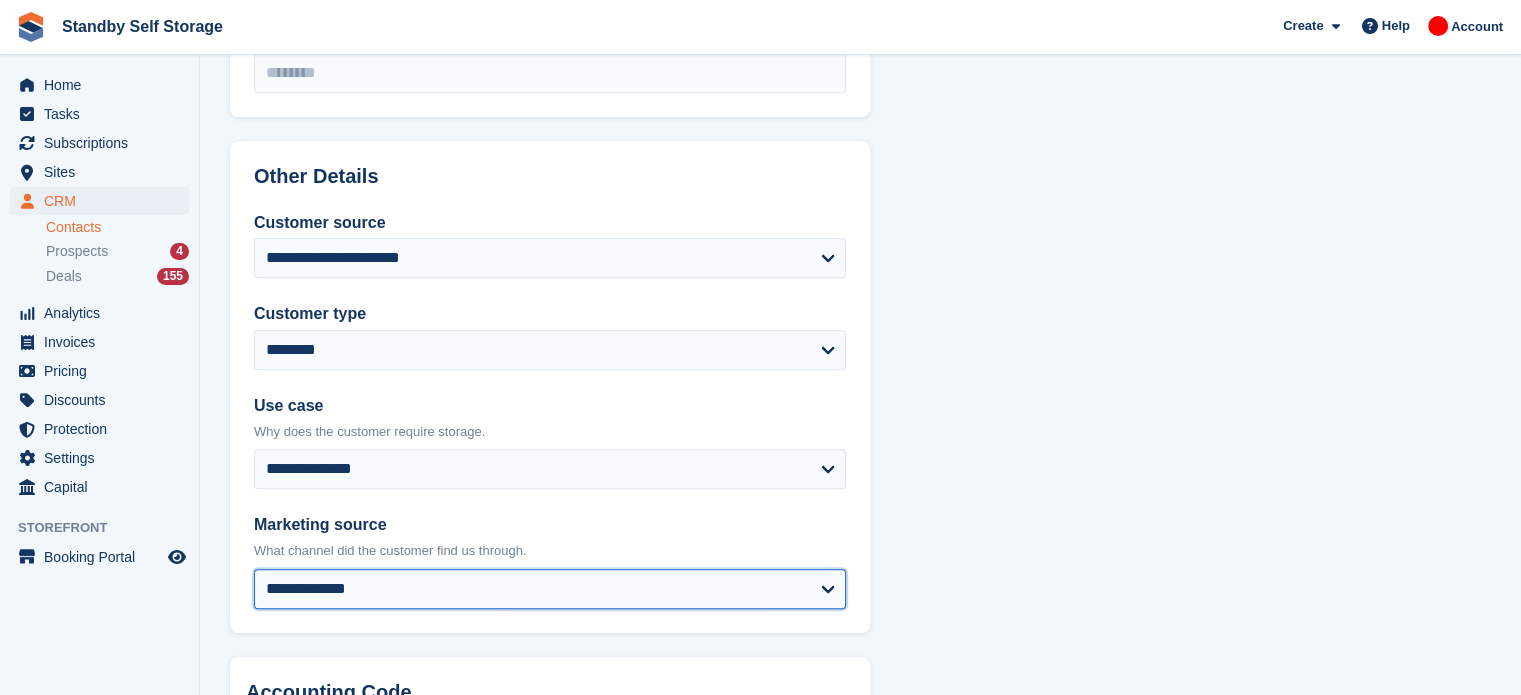 click on "**********" at bounding box center (550, 589) 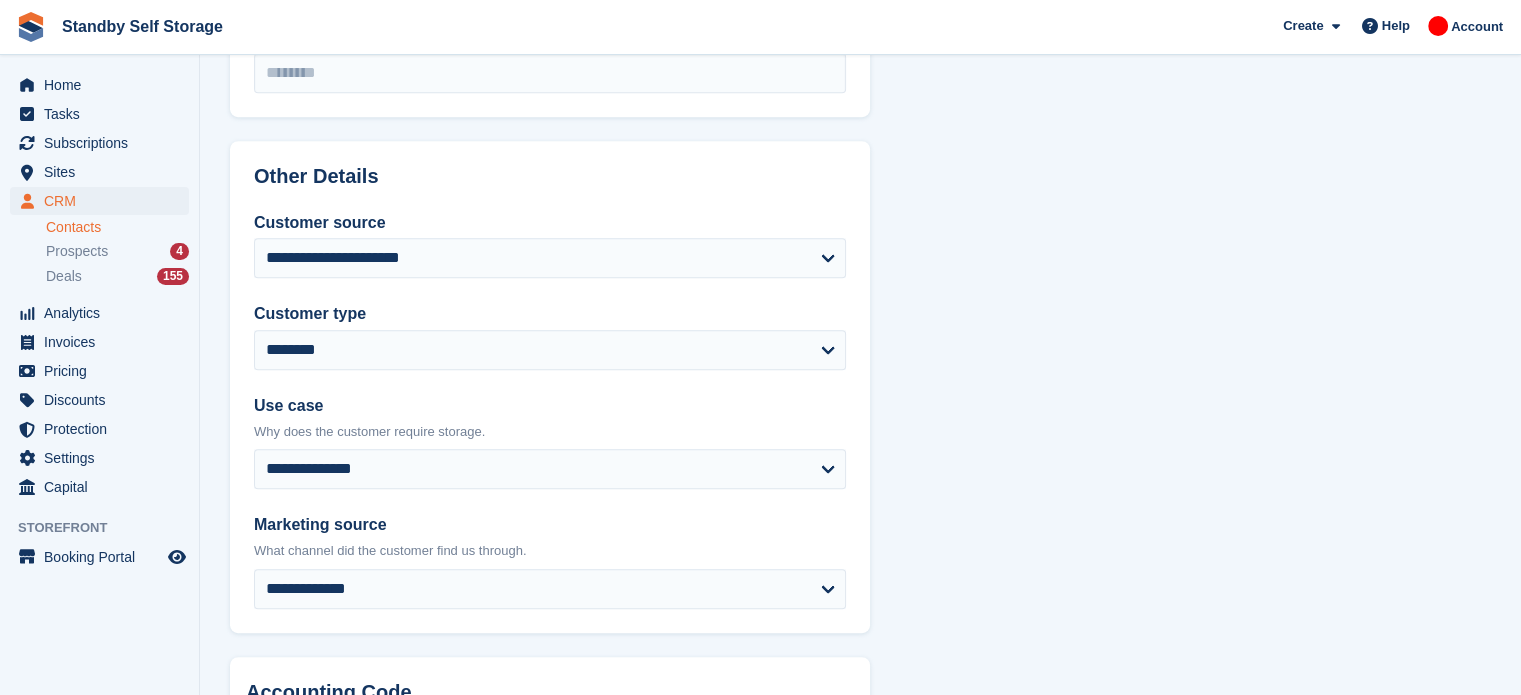 click on "**********" at bounding box center (860, 27) 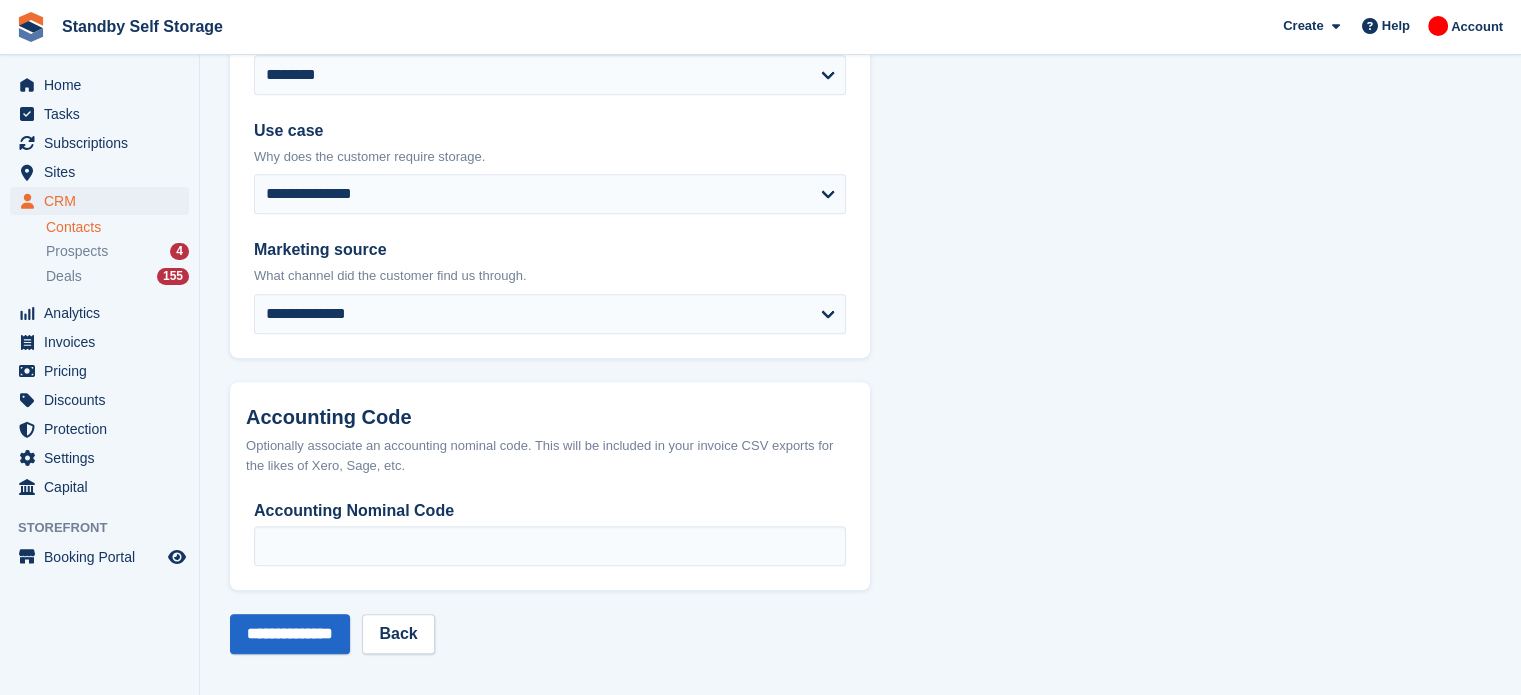 scroll, scrollTop: 1200, scrollLeft: 0, axis: vertical 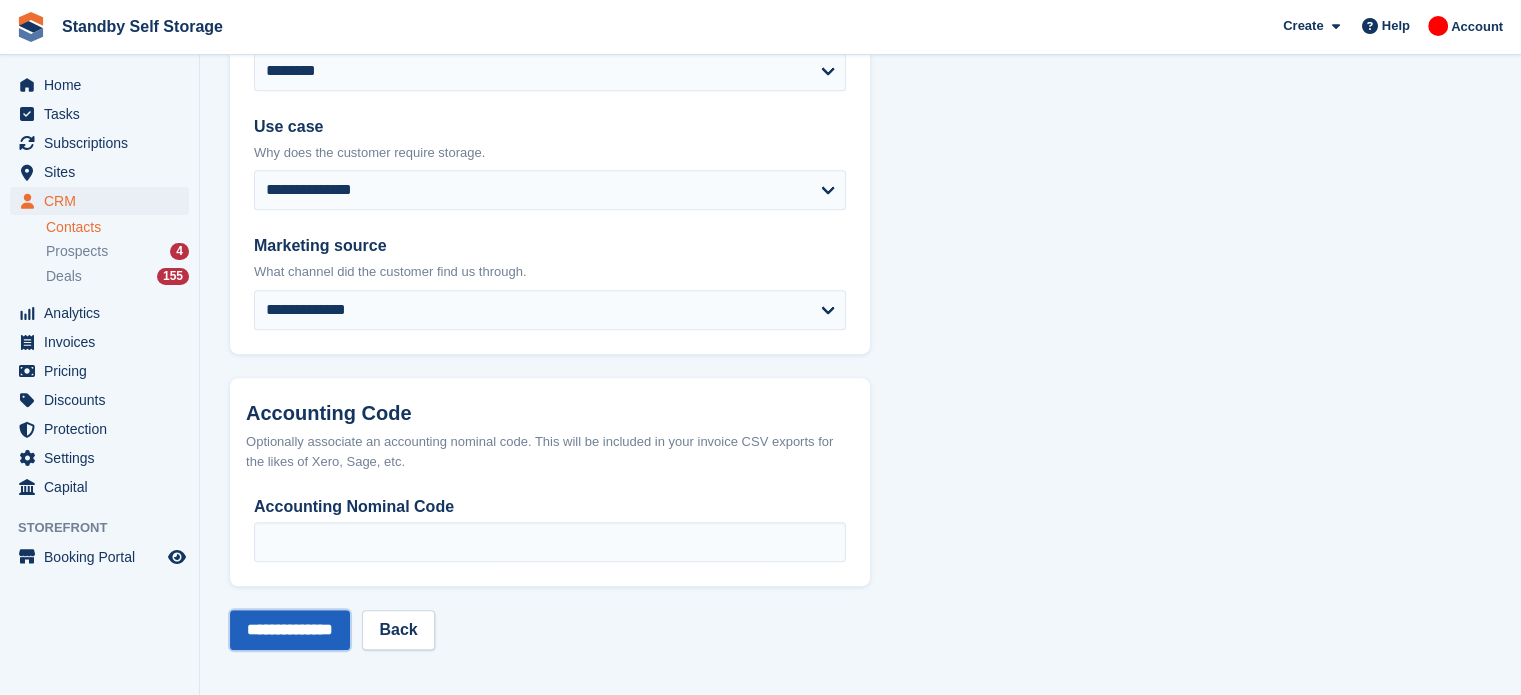 click on "**********" at bounding box center [290, 630] 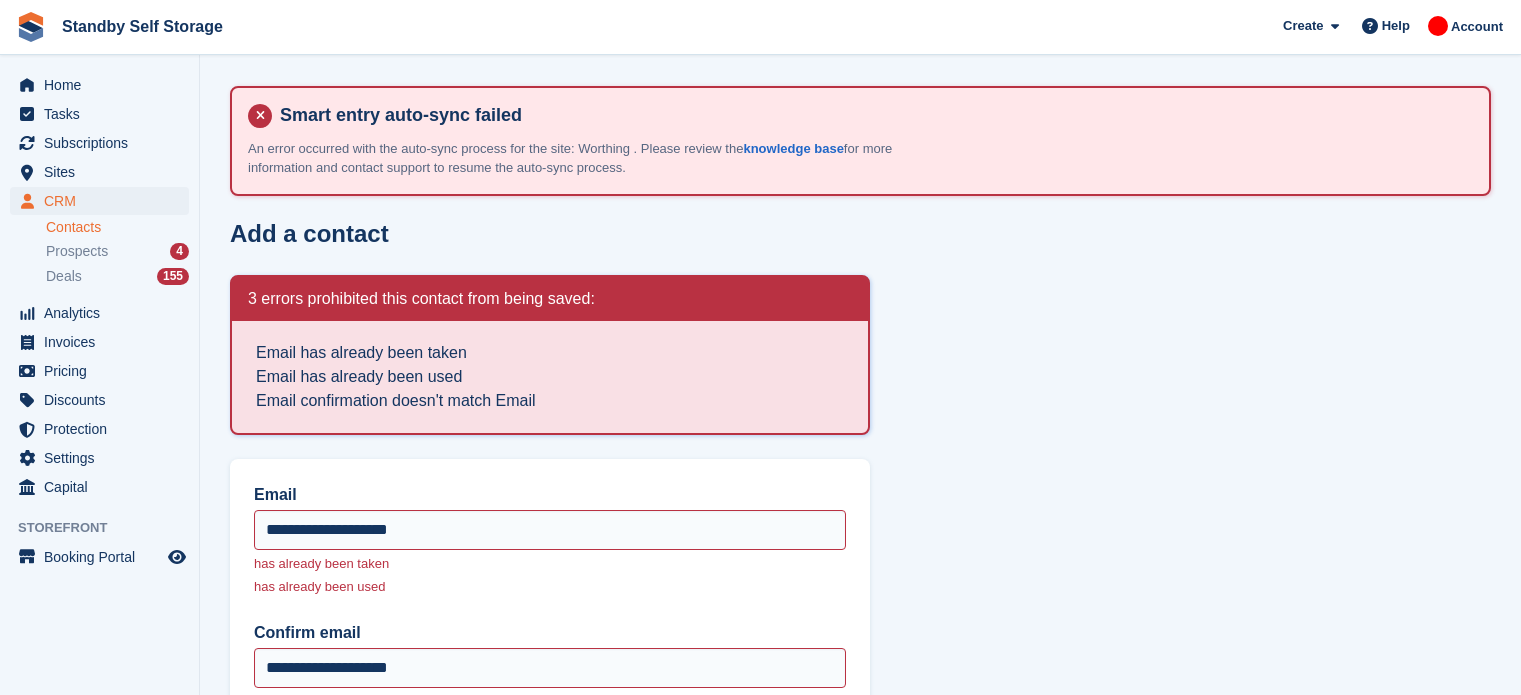 scroll, scrollTop: 0, scrollLeft: 0, axis: both 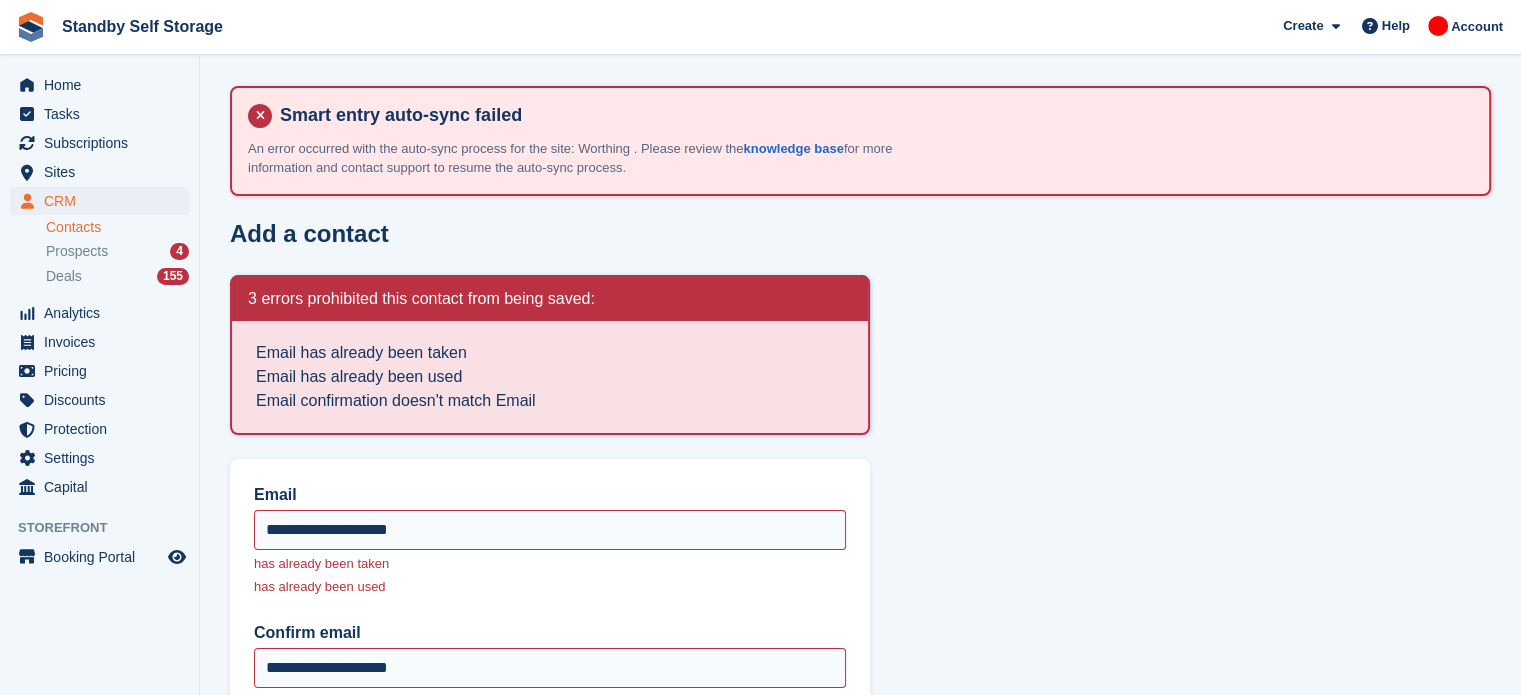 type on "**********" 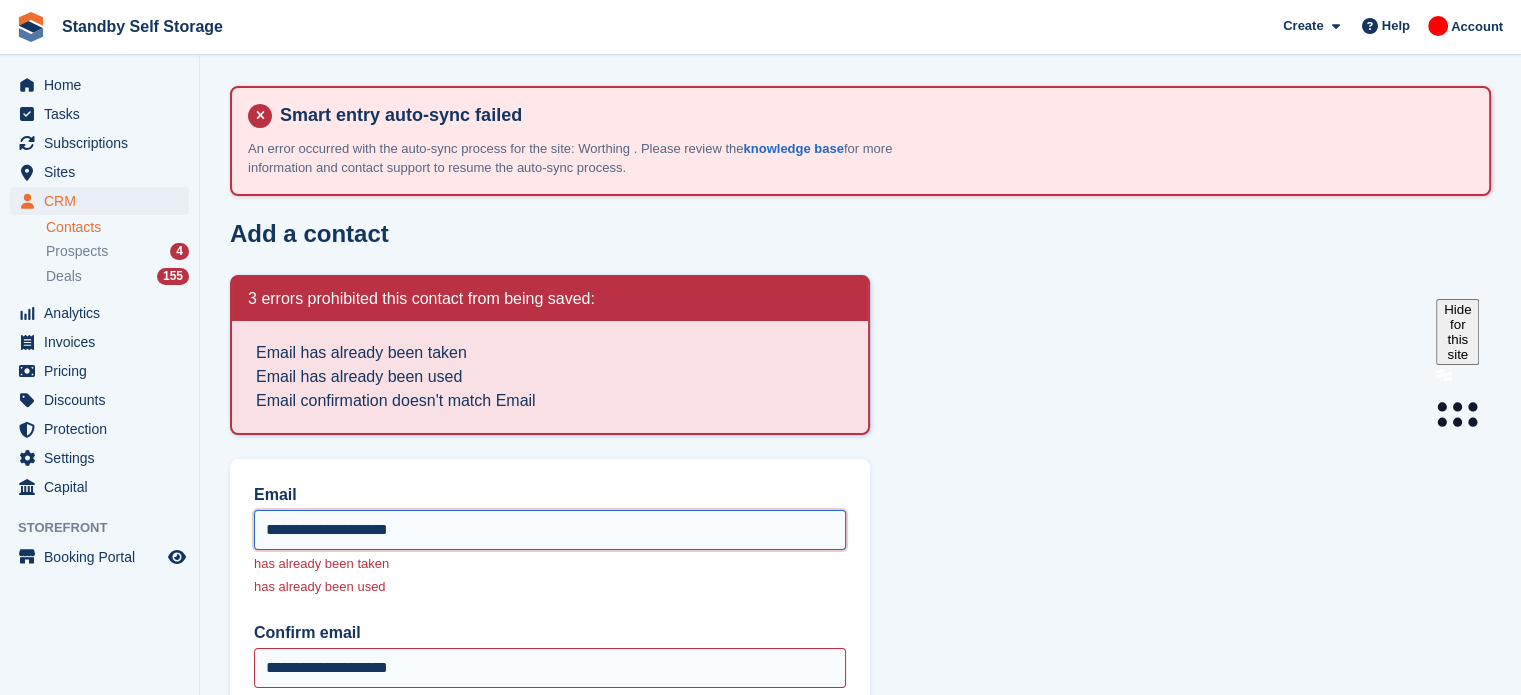 click on "**********" at bounding box center (550, 530) 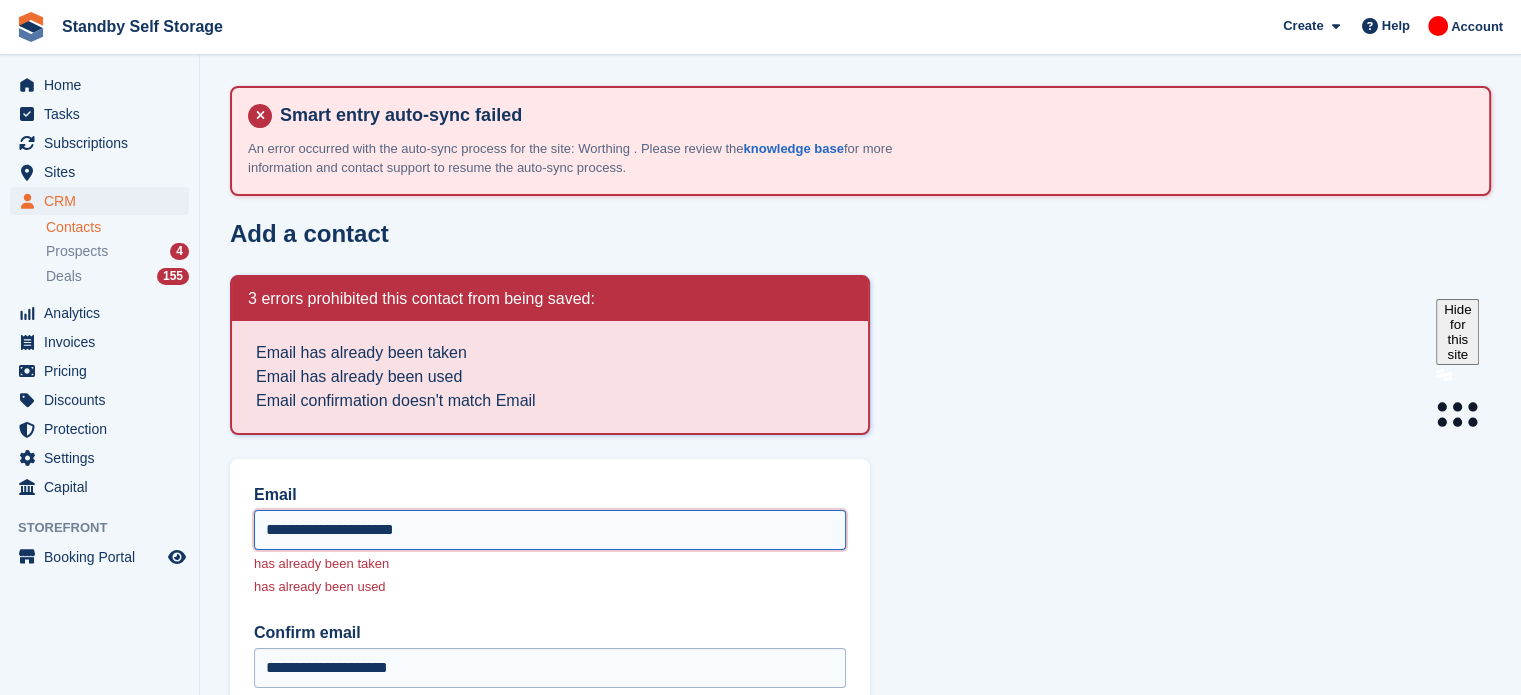 type on "**********" 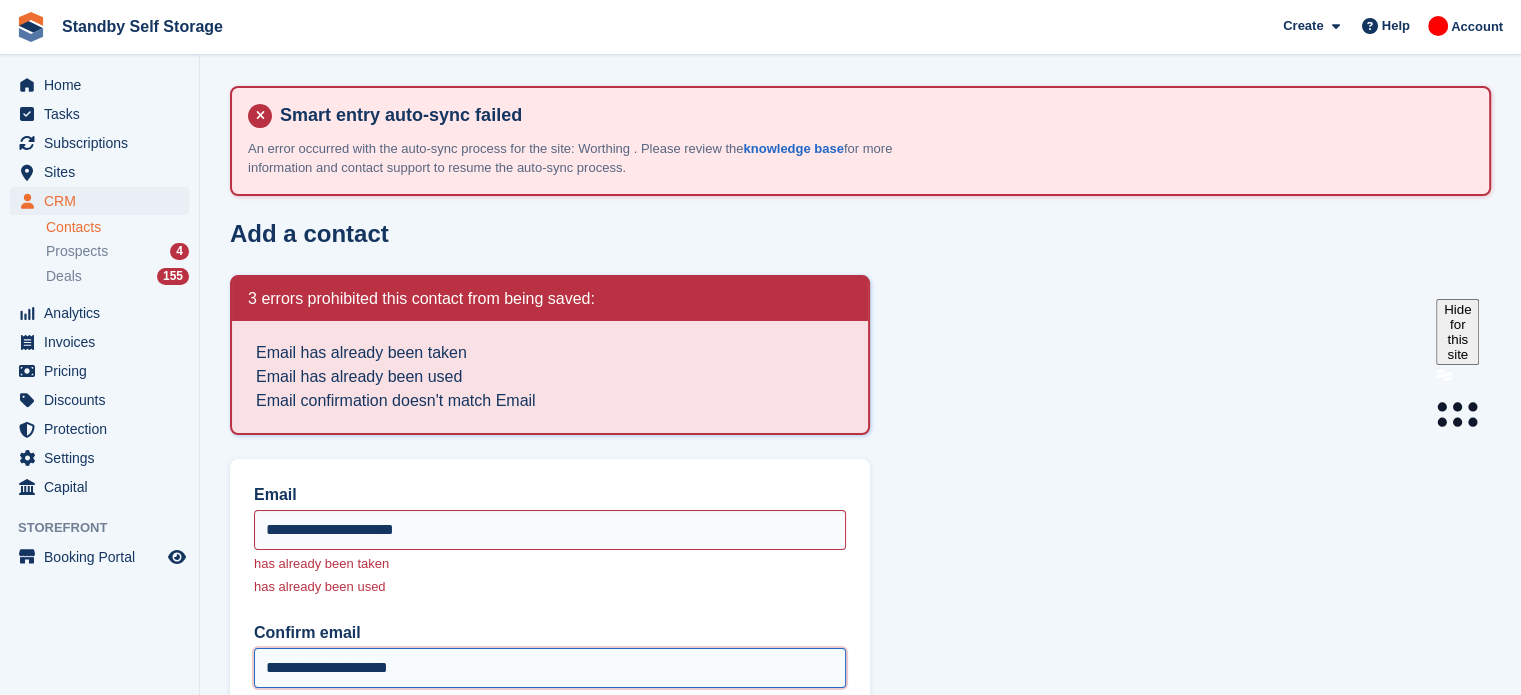 click on "**********" at bounding box center [550, 668] 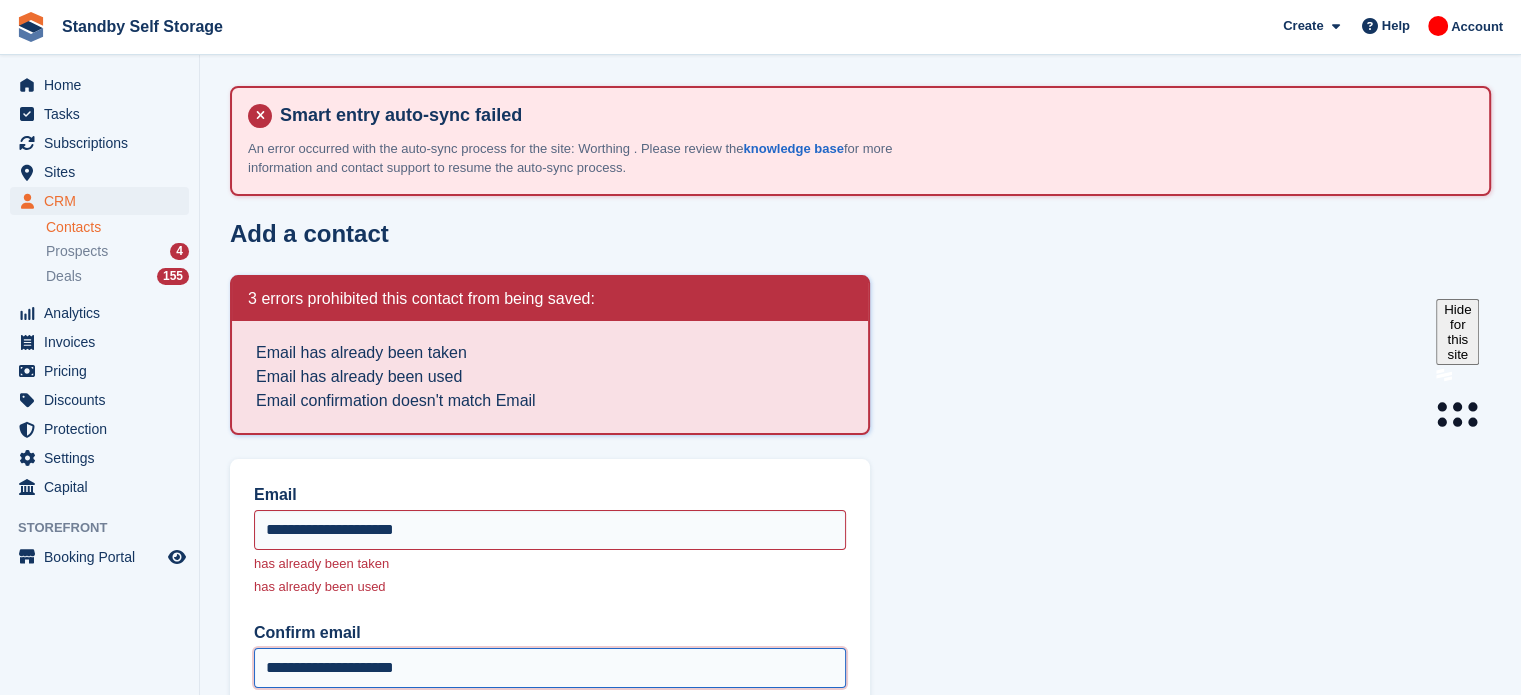 type on "**********" 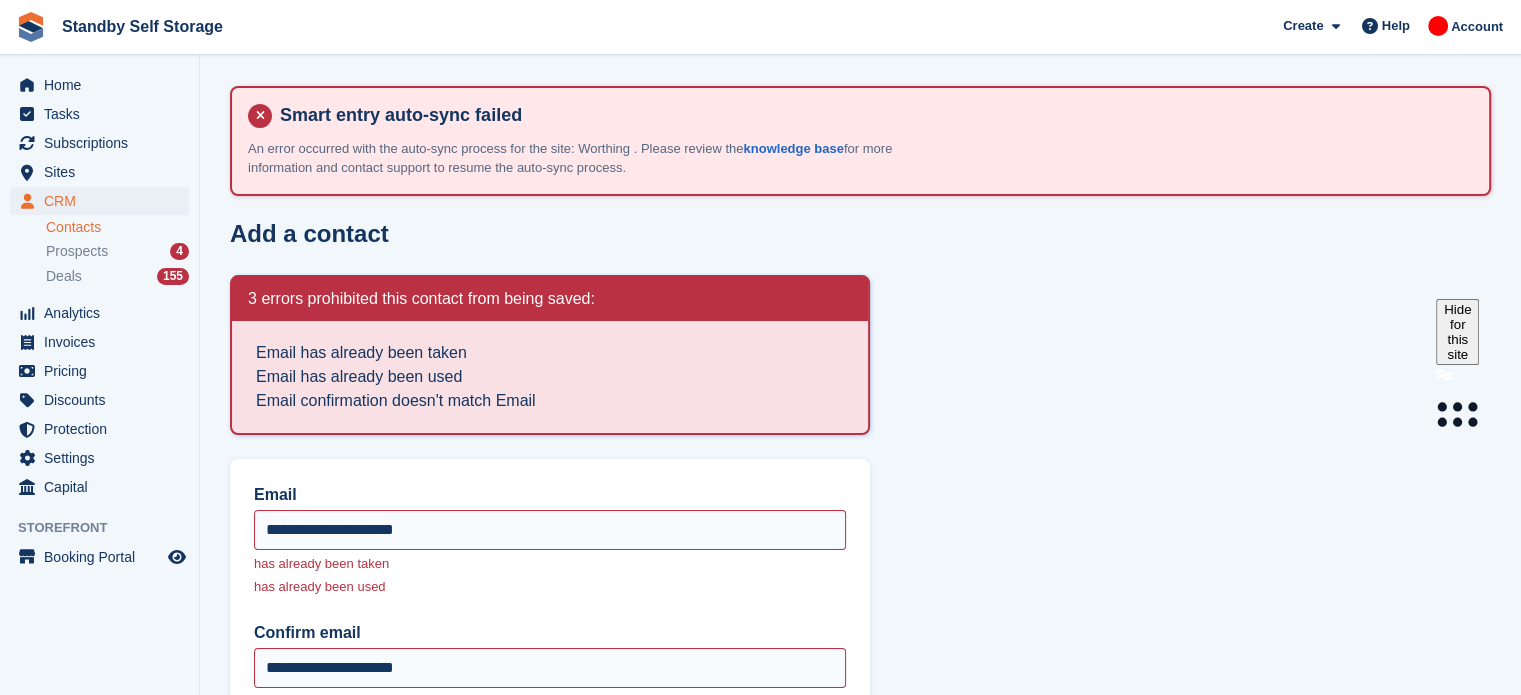 scroll, scrollTop: 406, scrollLeft: 0, axis: vertical 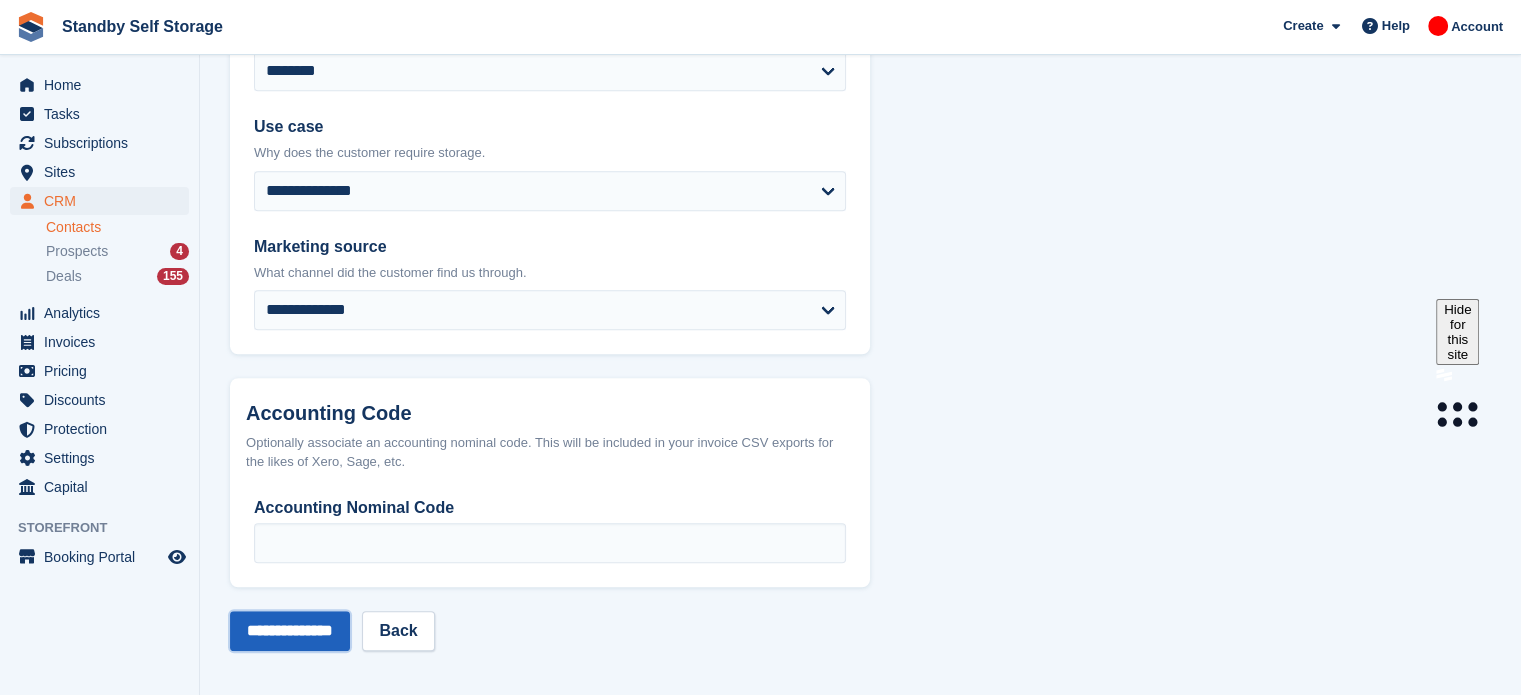 click on "**********" at bounding box center (290, 631) 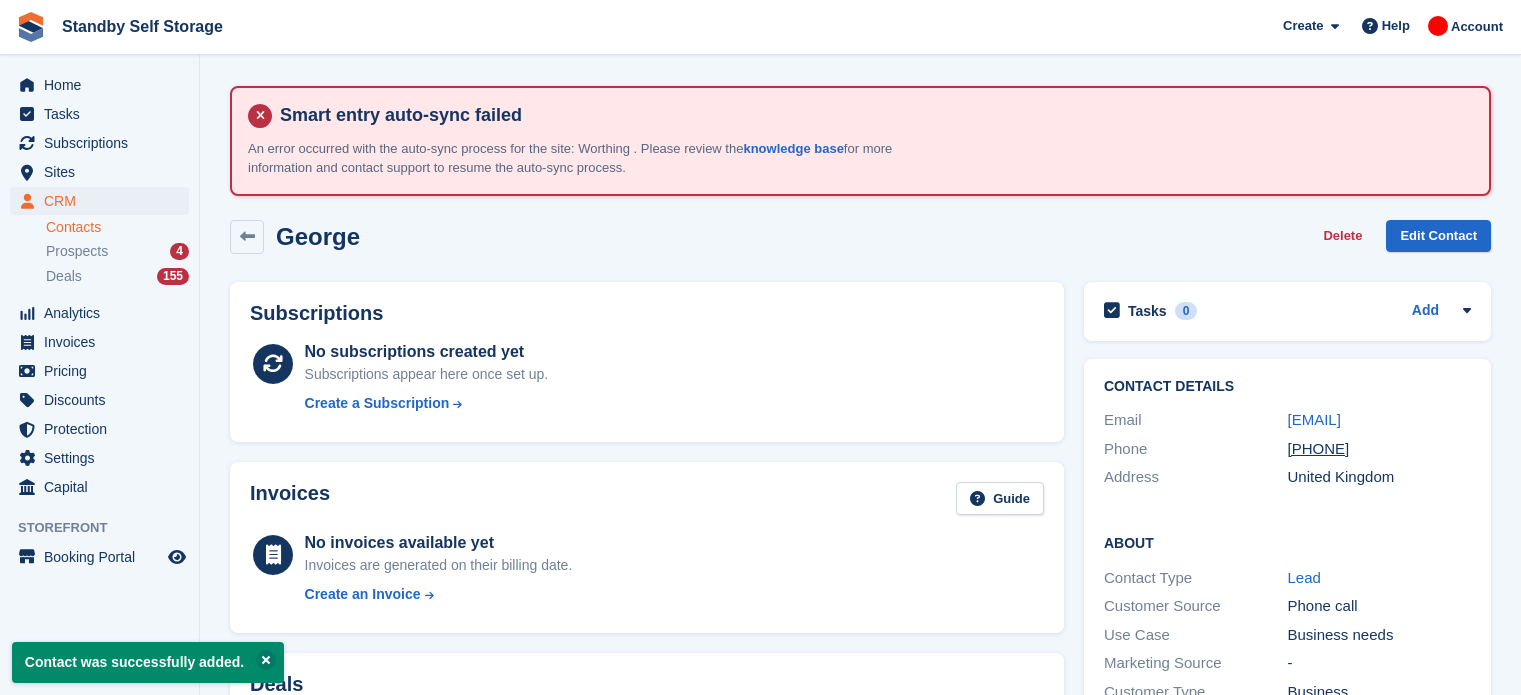 scroll, scrollTop: 0, scrollLeft: 0, axis: both 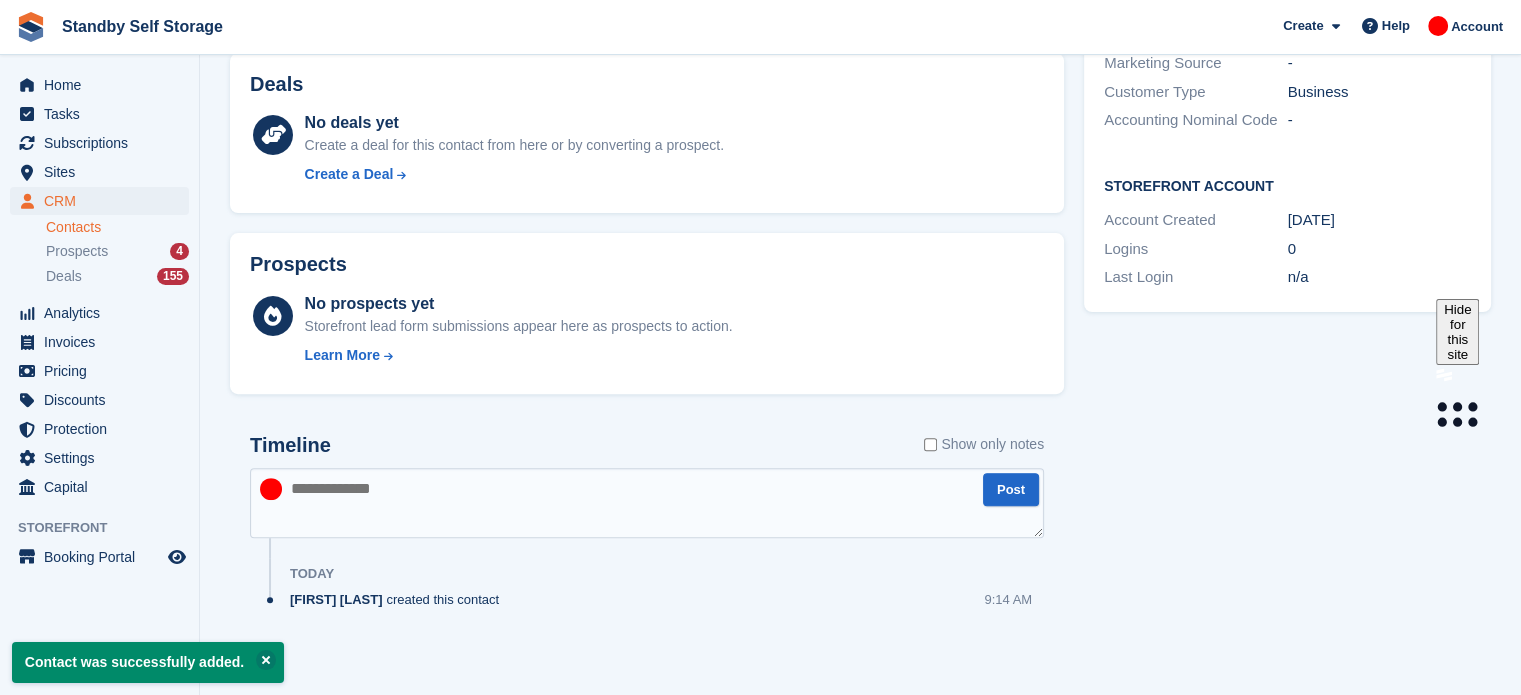 click at bounding box center (647, 503) 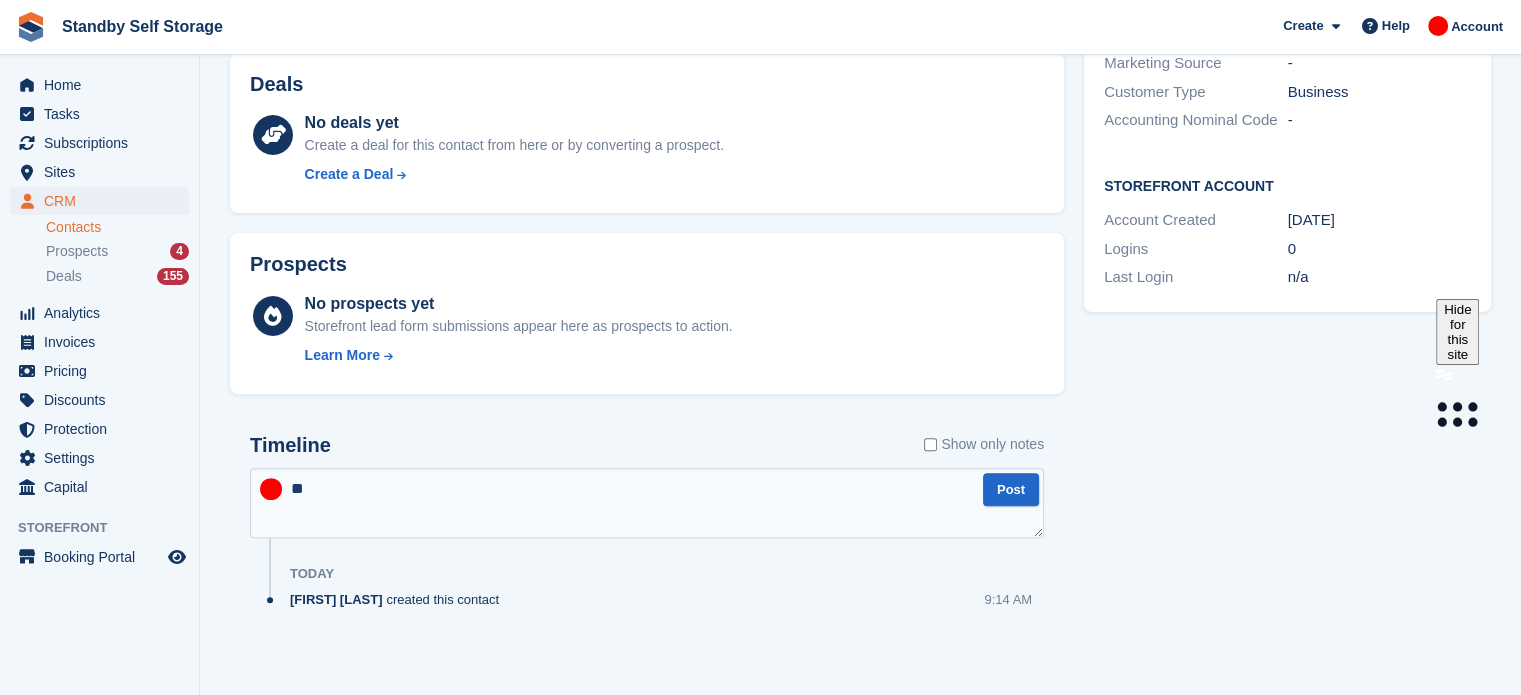 type on "*" 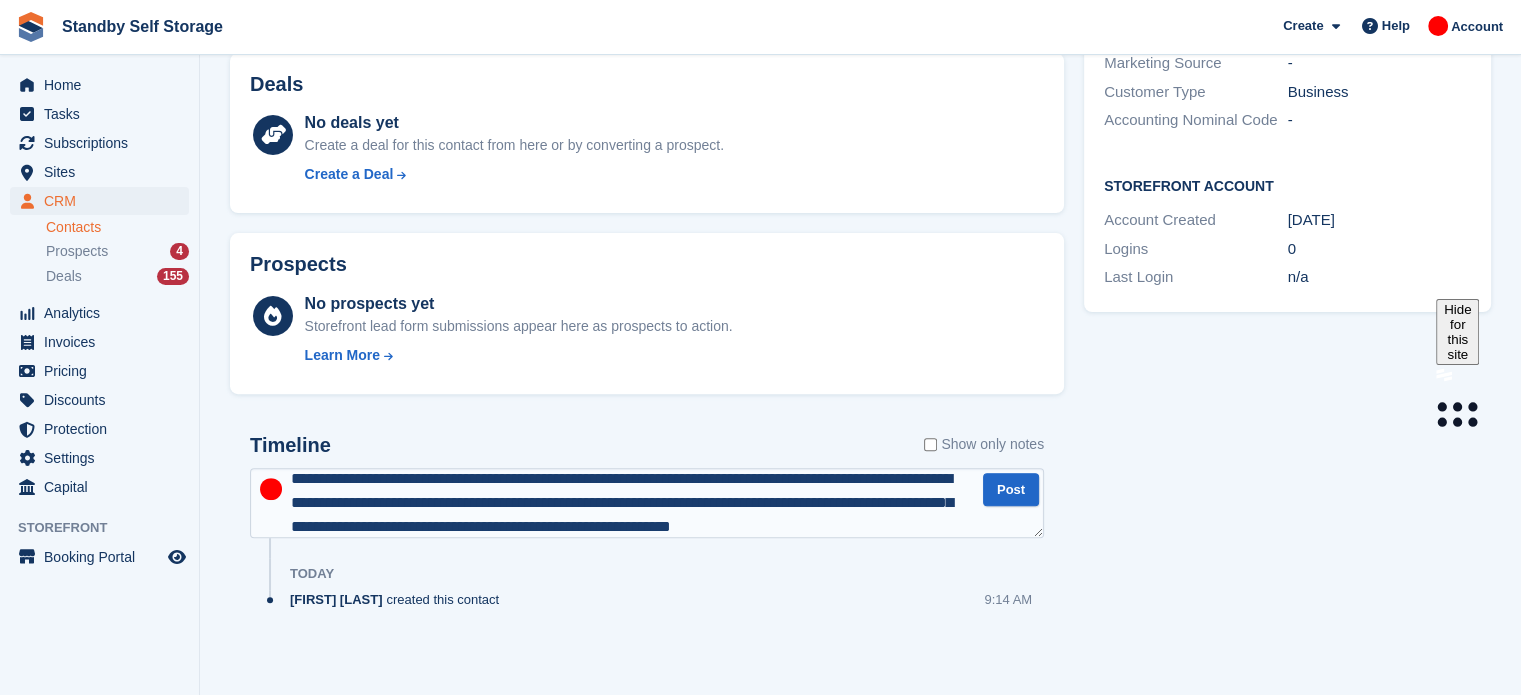 scroll, scrollTop: 34, scrollLeft: 0, axis: vertical 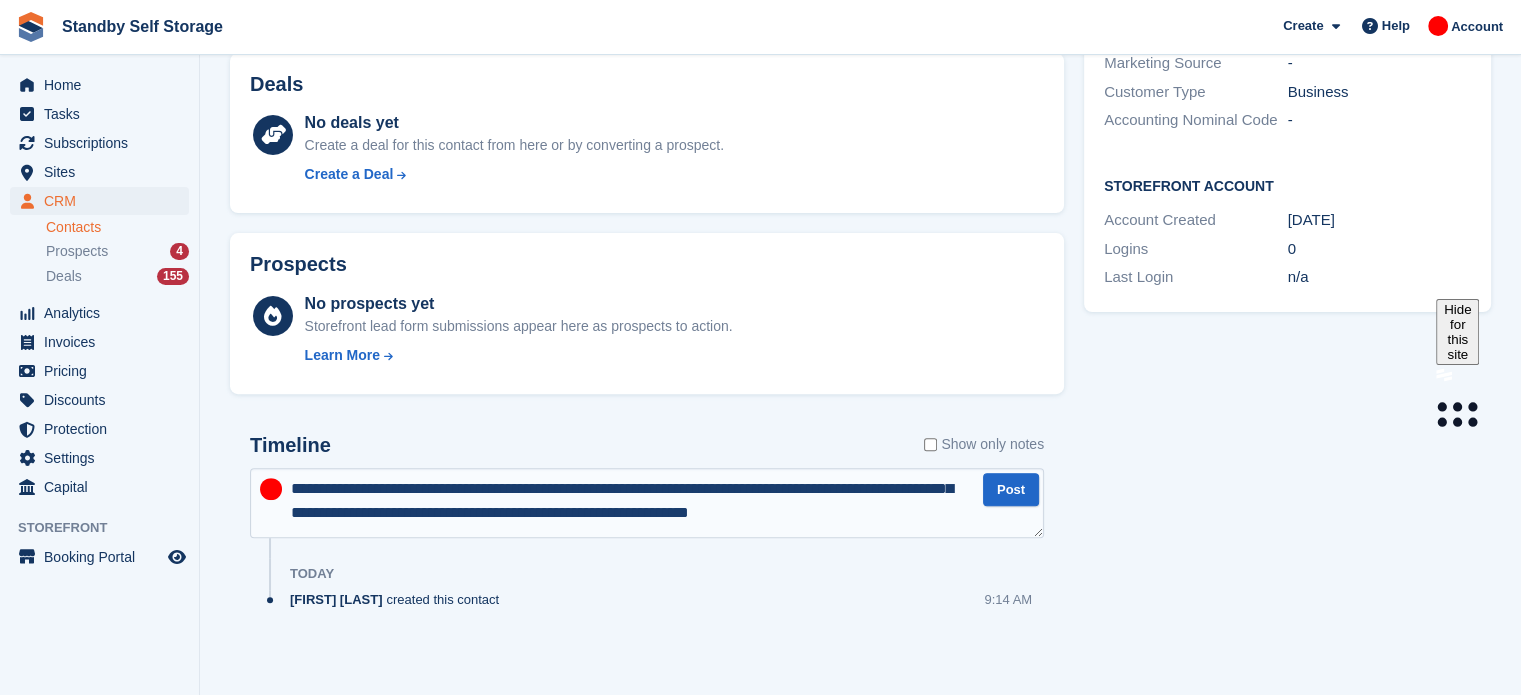 click on "**********" at bounding box center (647, 503) 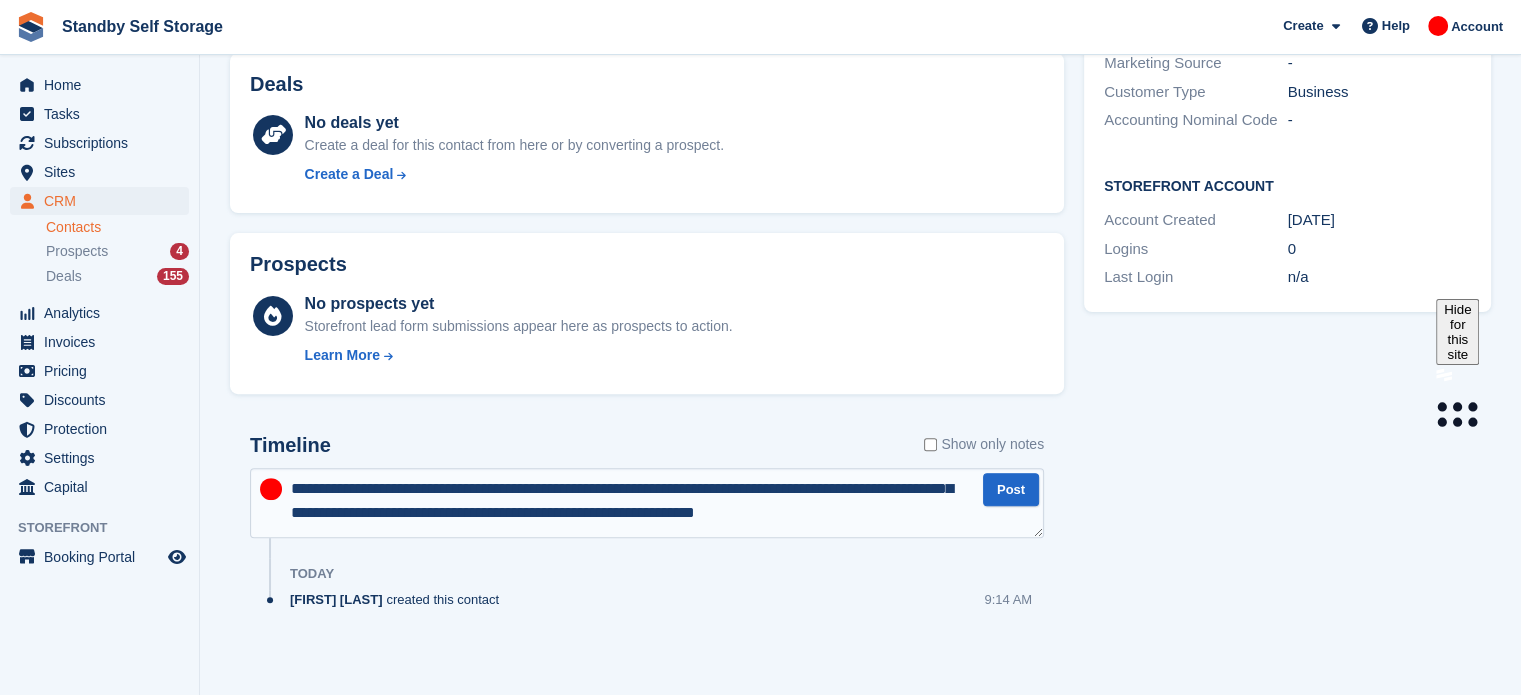 click on "**********" at bounding box center [647, 503] 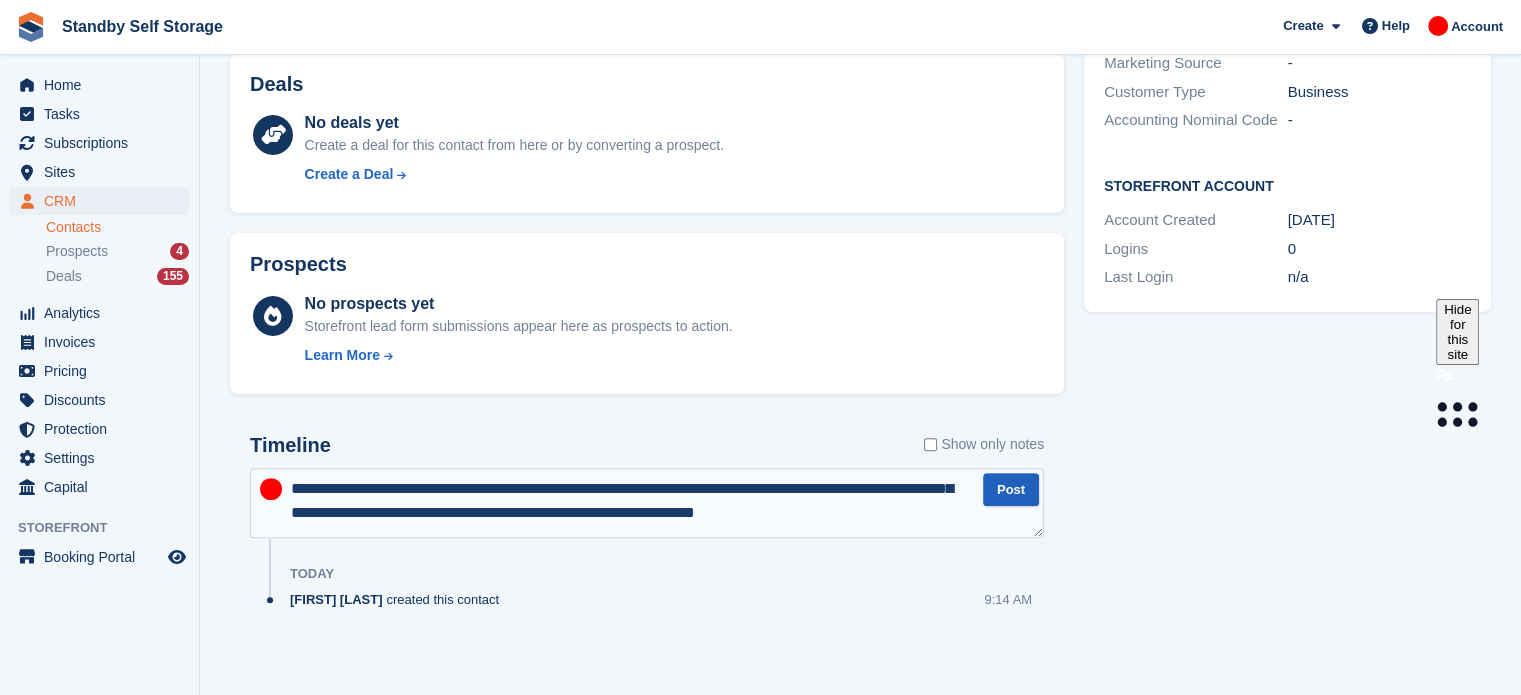 type on "**********" 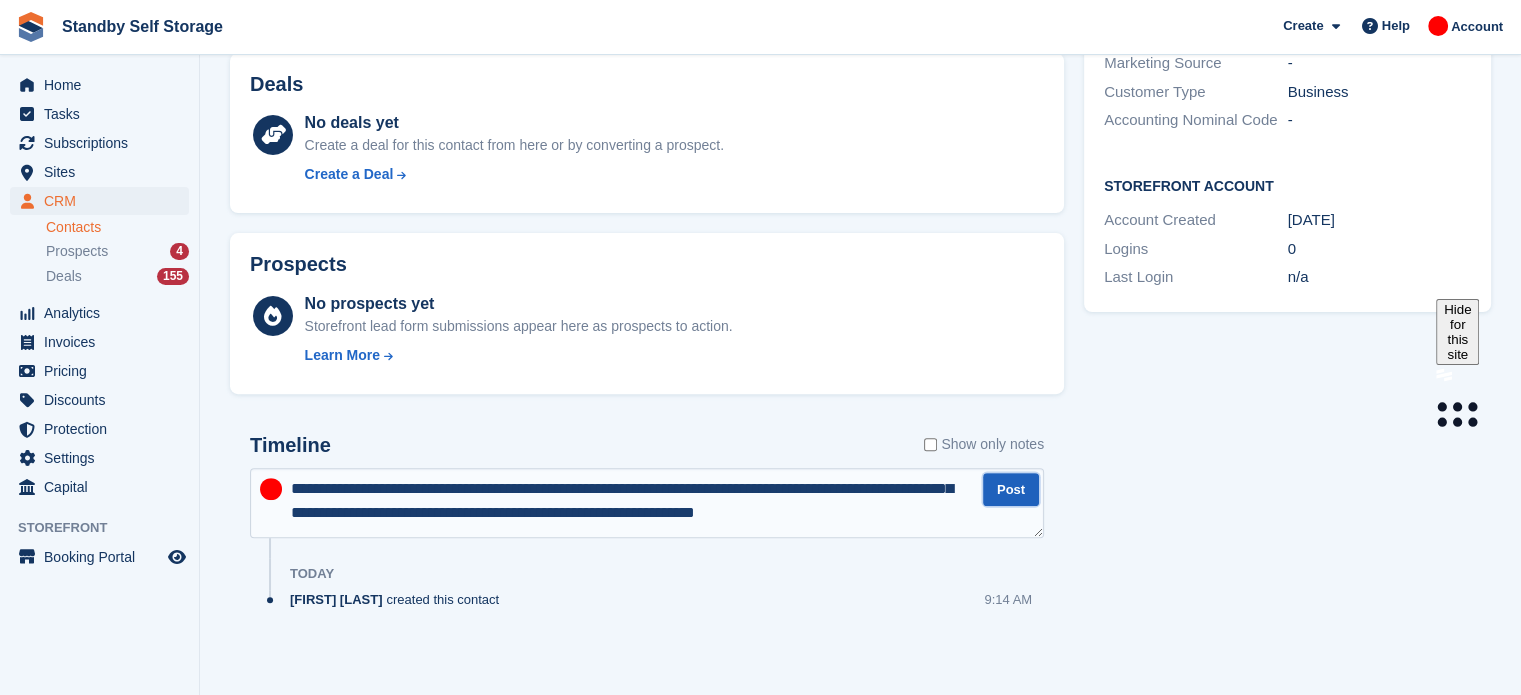 click on "Post" at bounding box center (1011, 489) 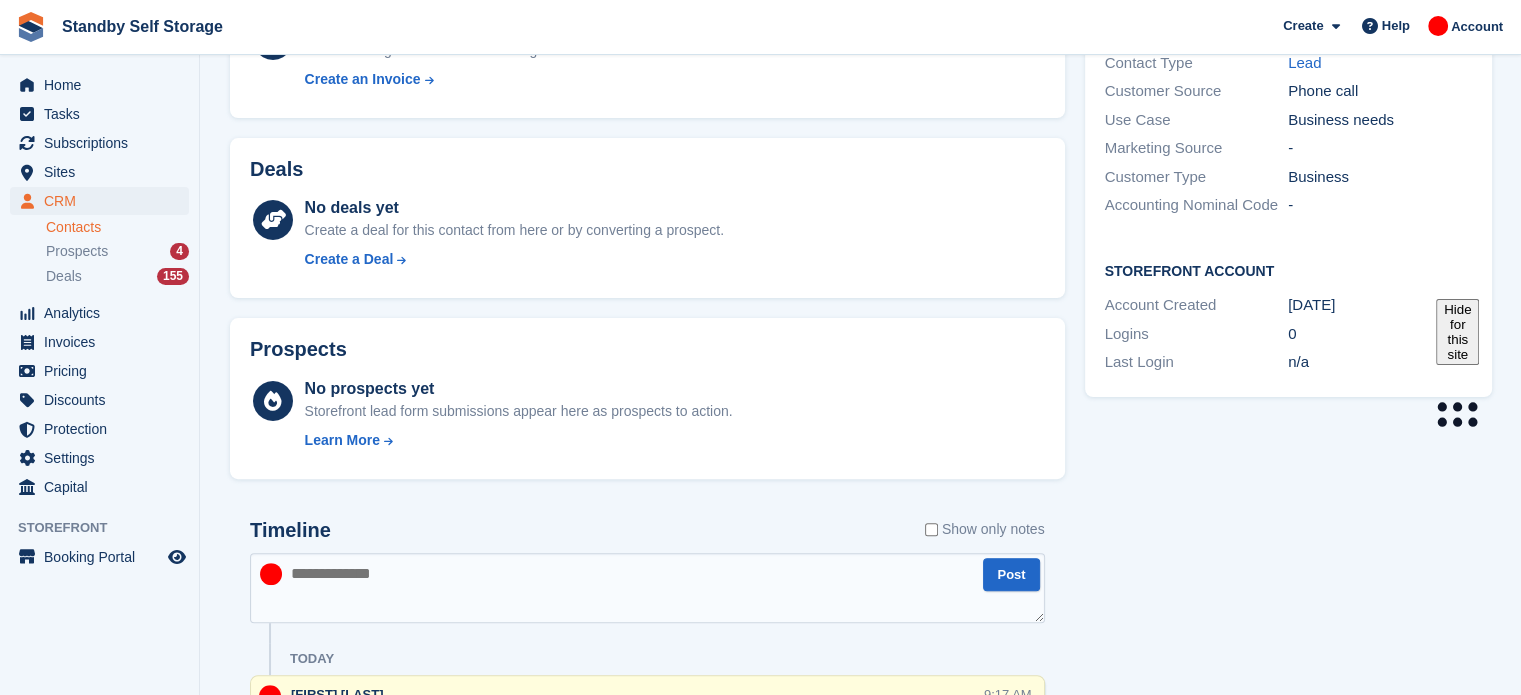 scroll, scrollTop: 0, scrollLeft: 0, axis: both 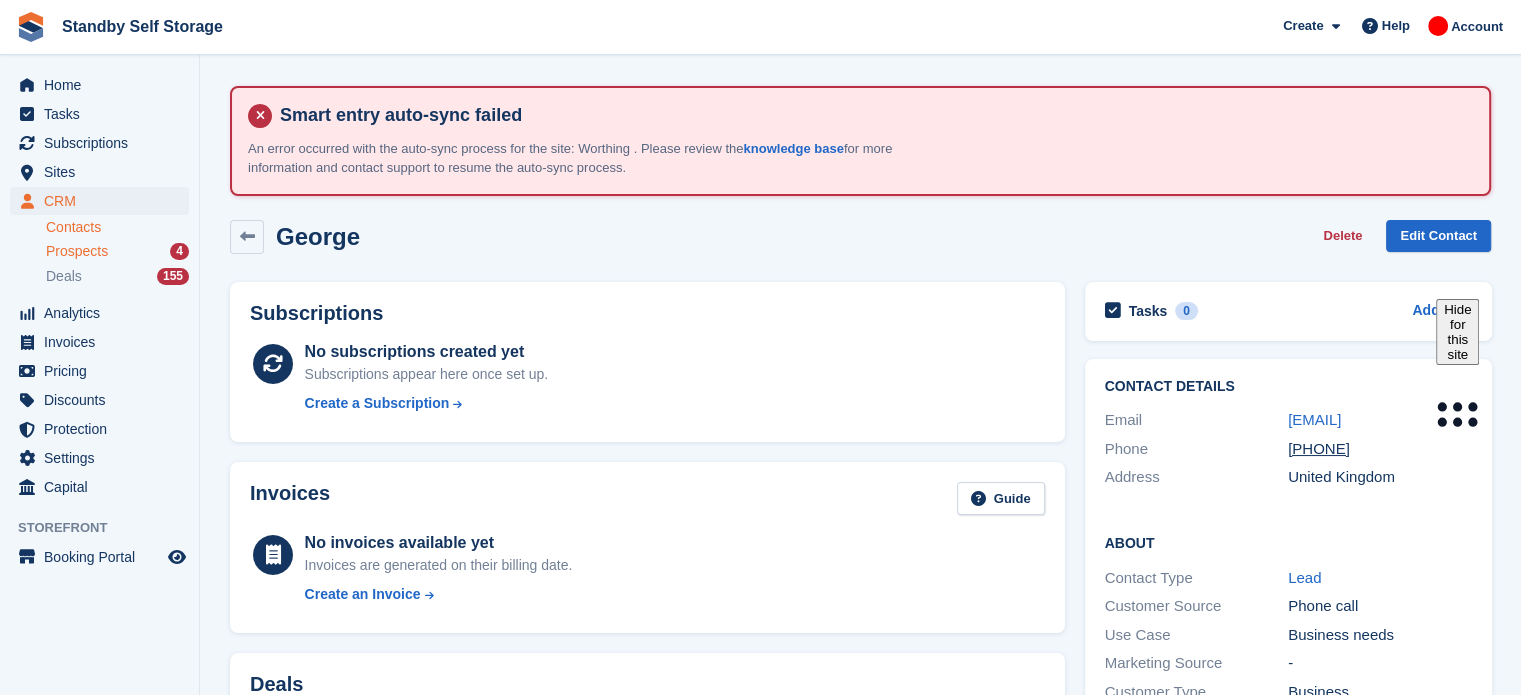 click on "Prospects" at bounding box center (77, 251) 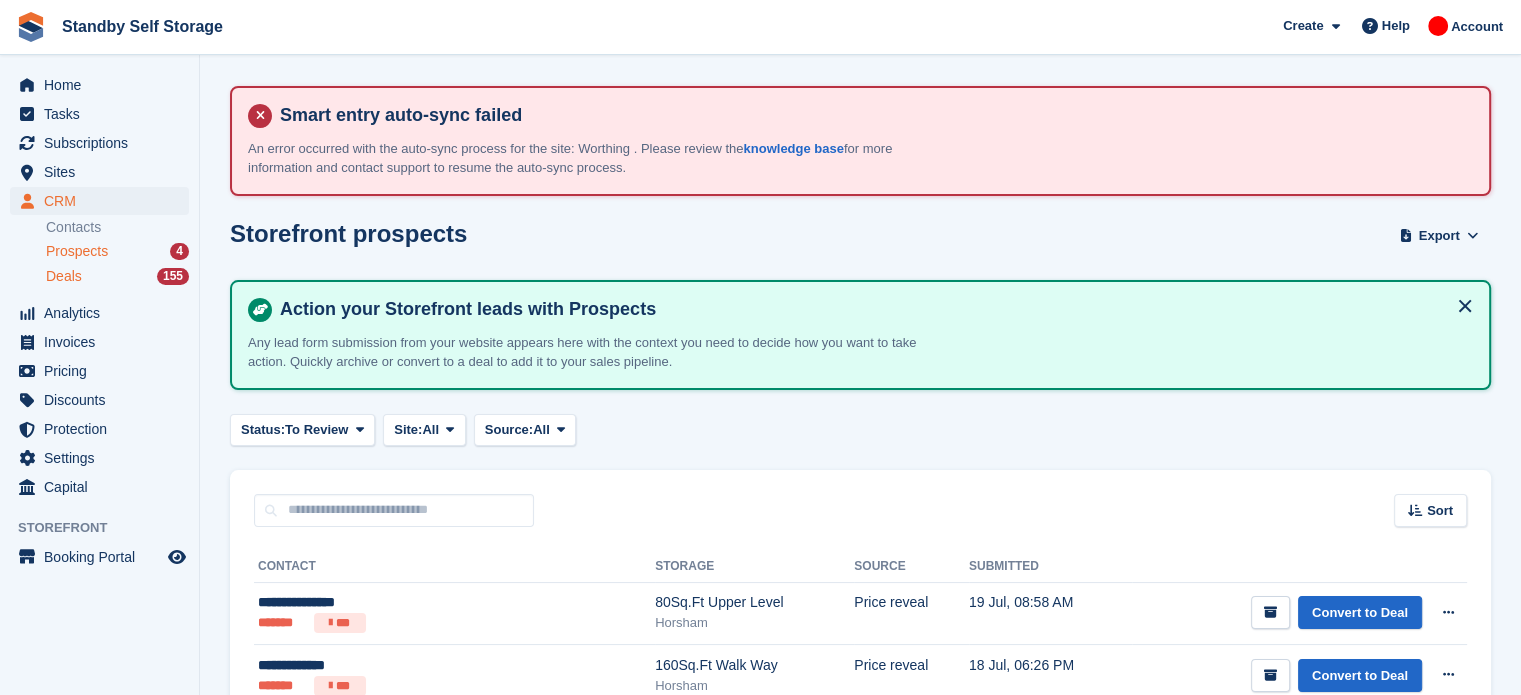 click on "Deals
155" at bounding box center (117, 276) 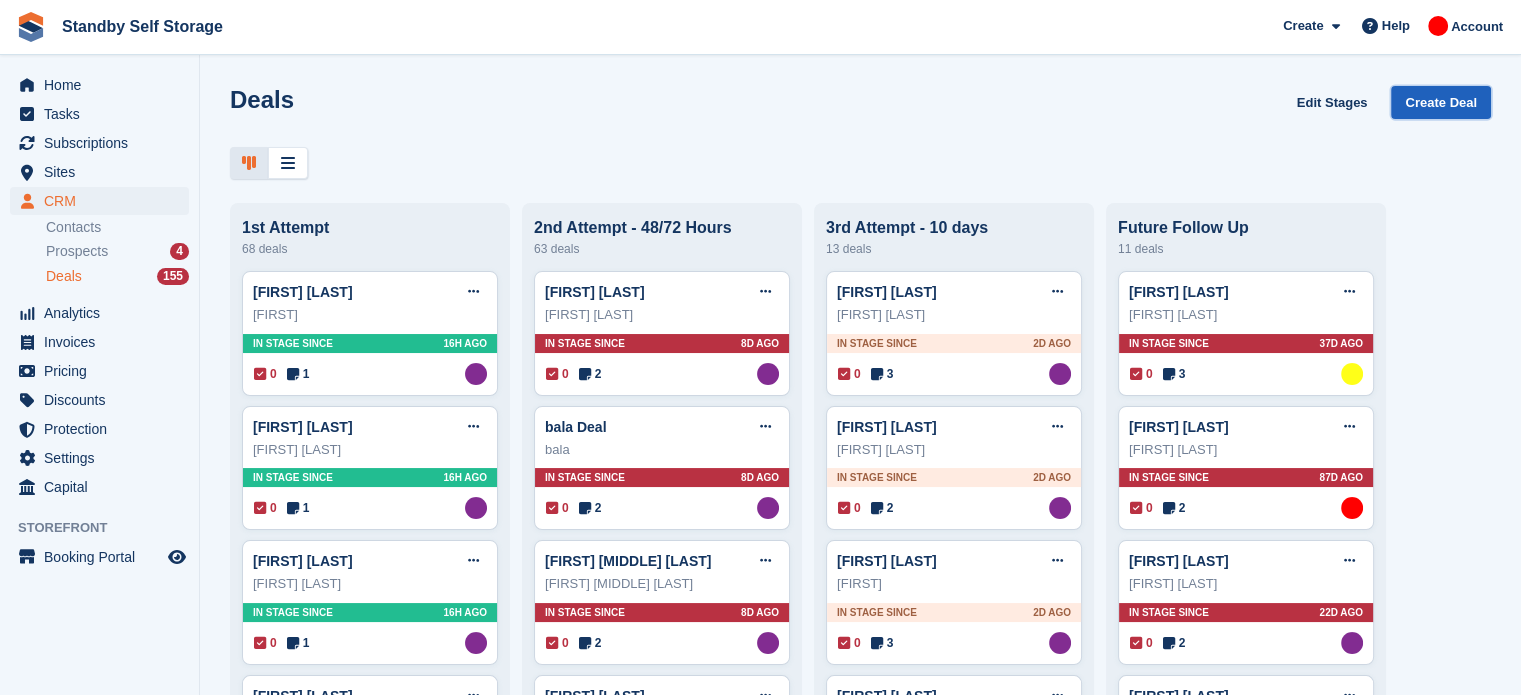 click on "Create Deal" at bounding box center [1441, 102] 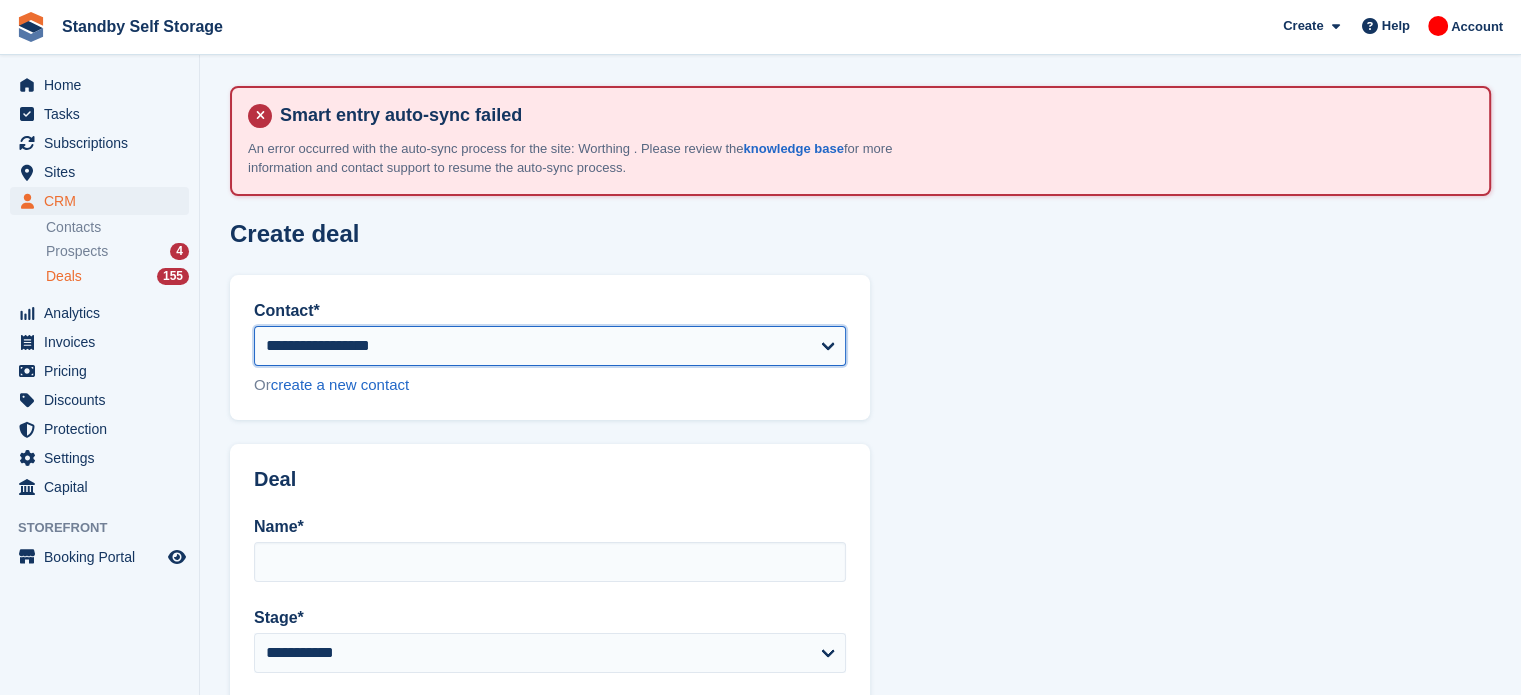 click on "**********" at bounding box center [550, 346] 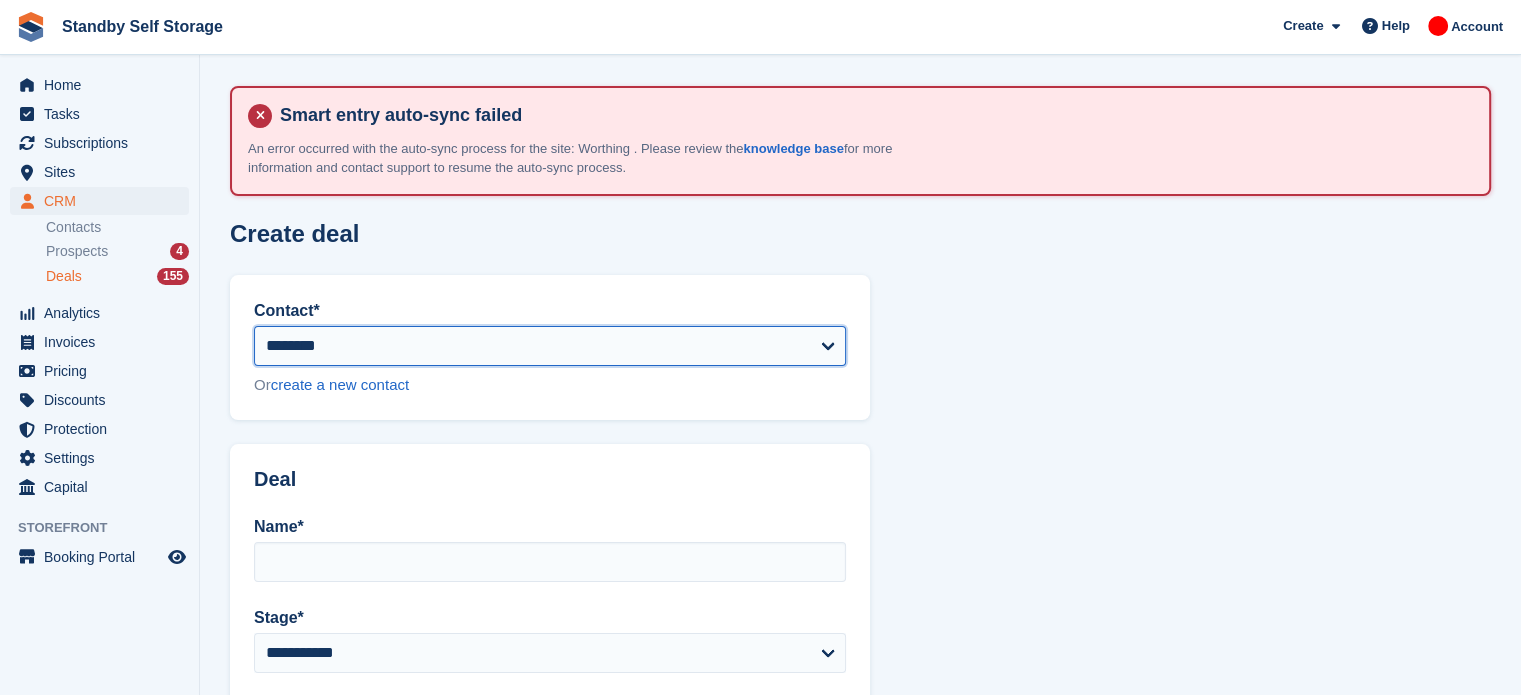 click on "**********" at bounding box center (550, 346) 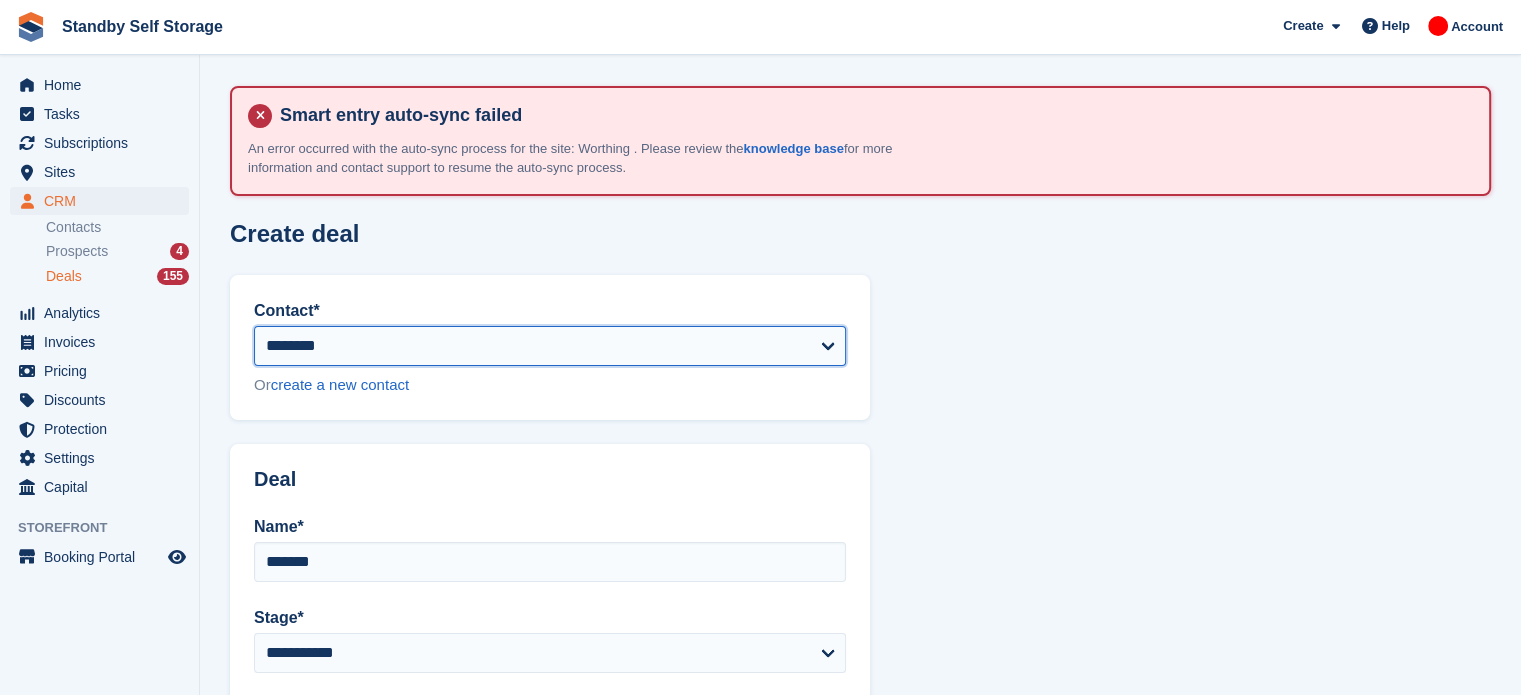 click on "**********" at bounding box center (550, 346) 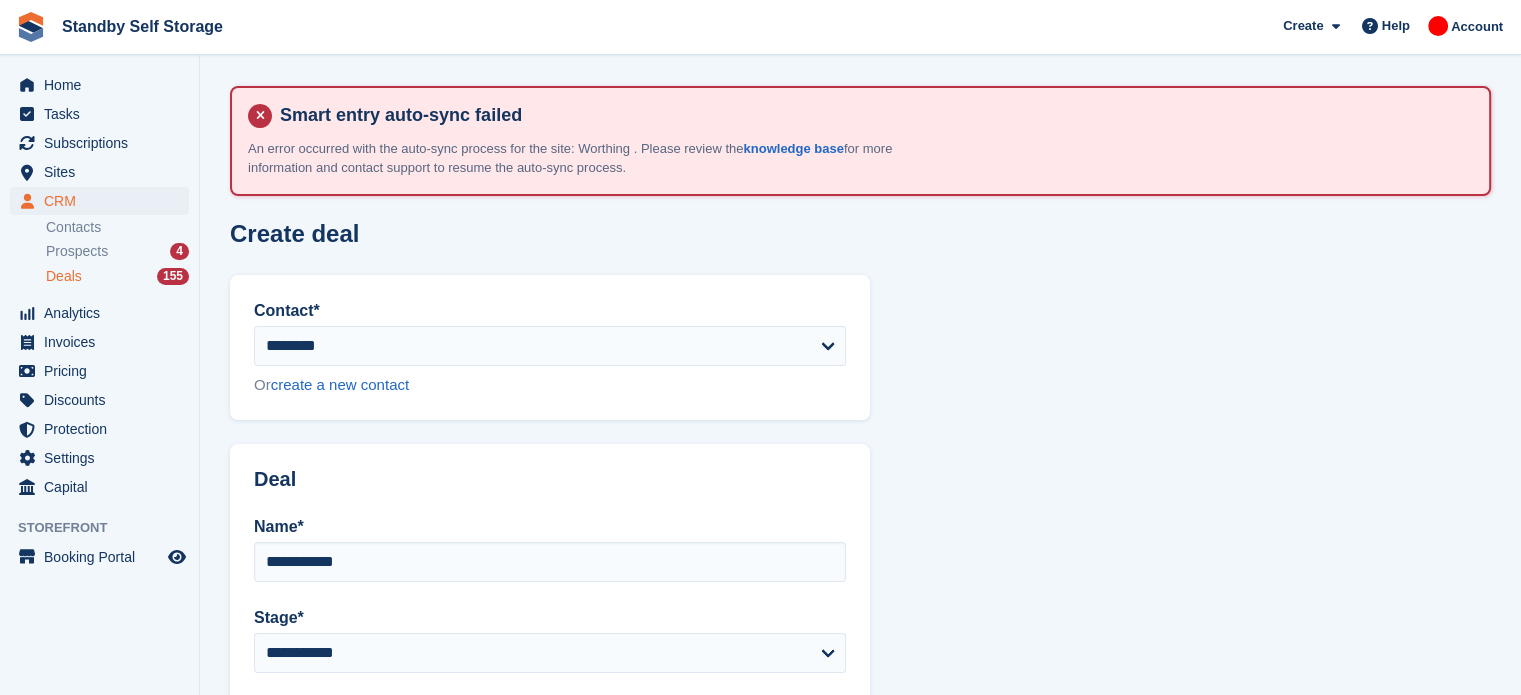 click on "**********" at bounding box center [860, 728] 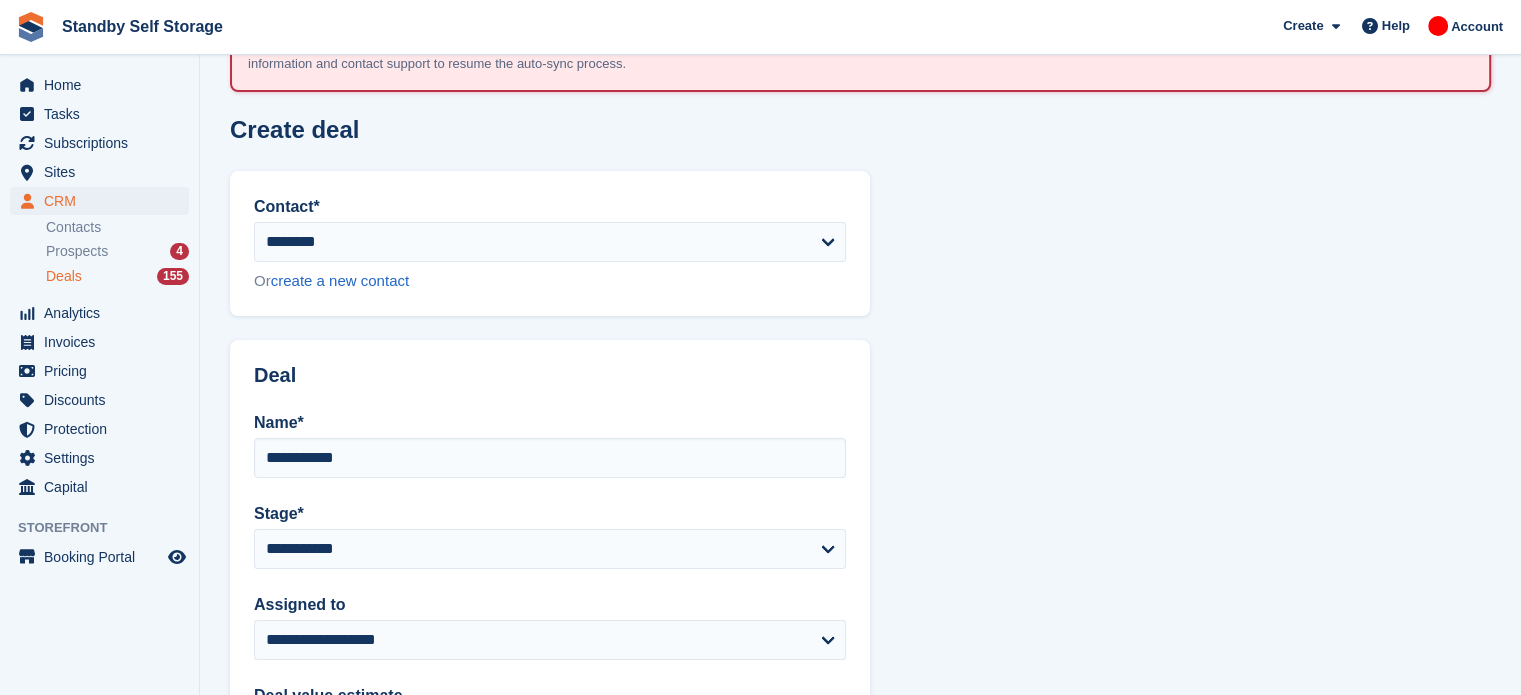scroll, scrollTop: 96, scrollLeft: 0, axis: vertical 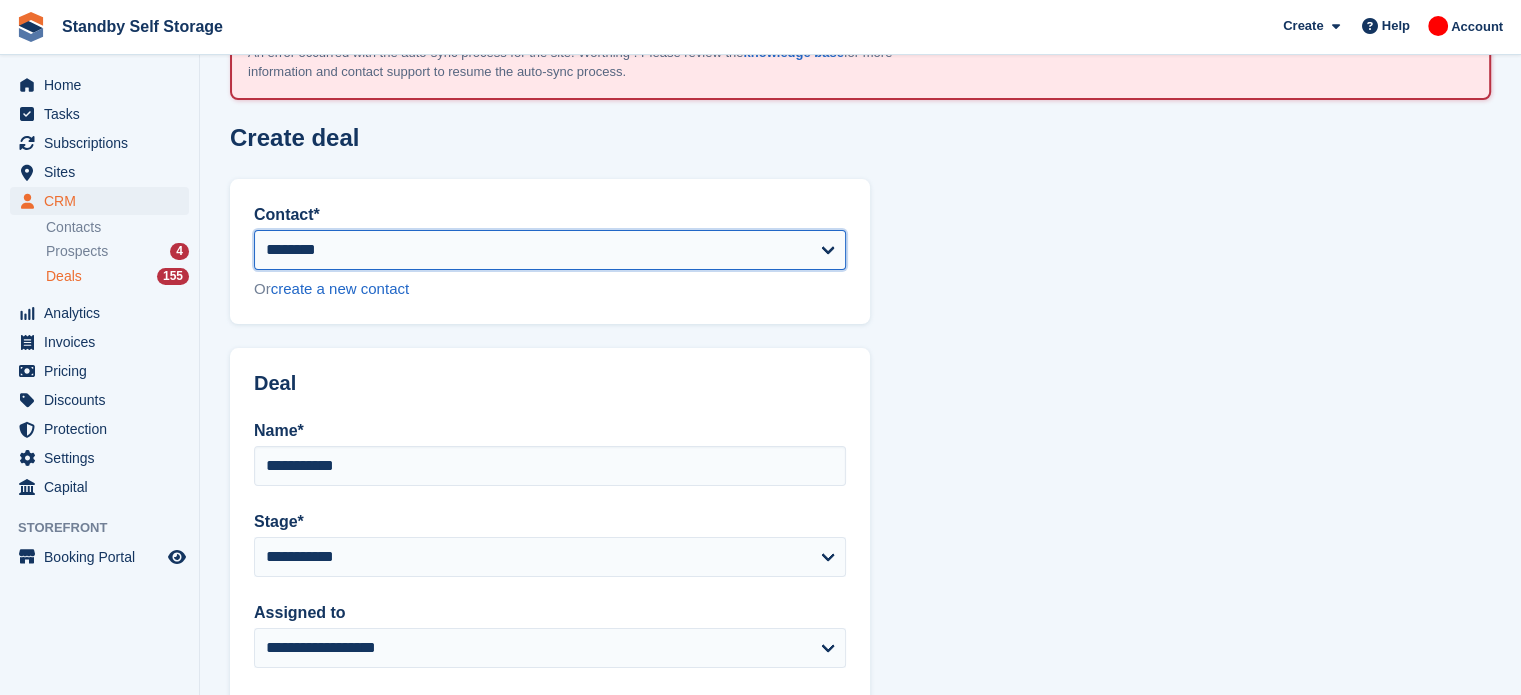 click on "**********" at bounding box center (550, 250) 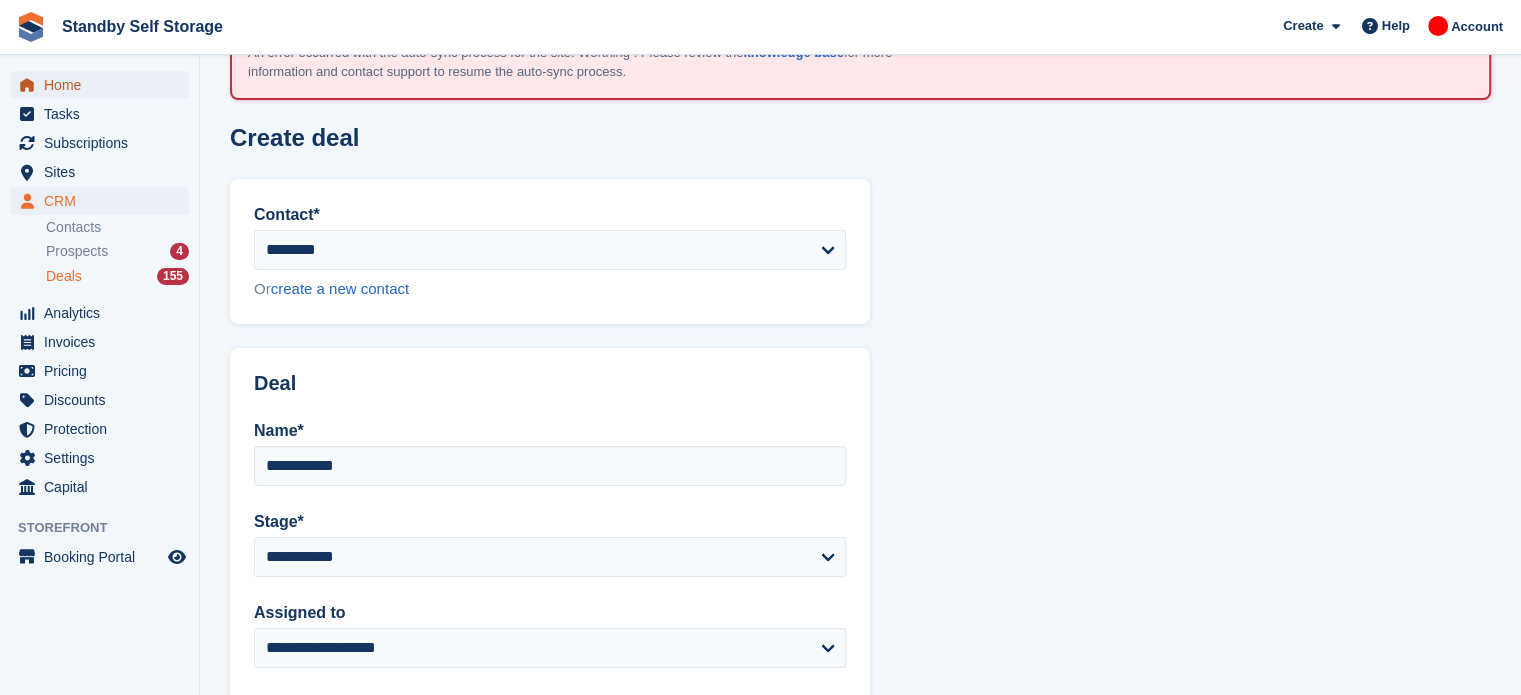 click on "Home" at bounding box center [104, 85] 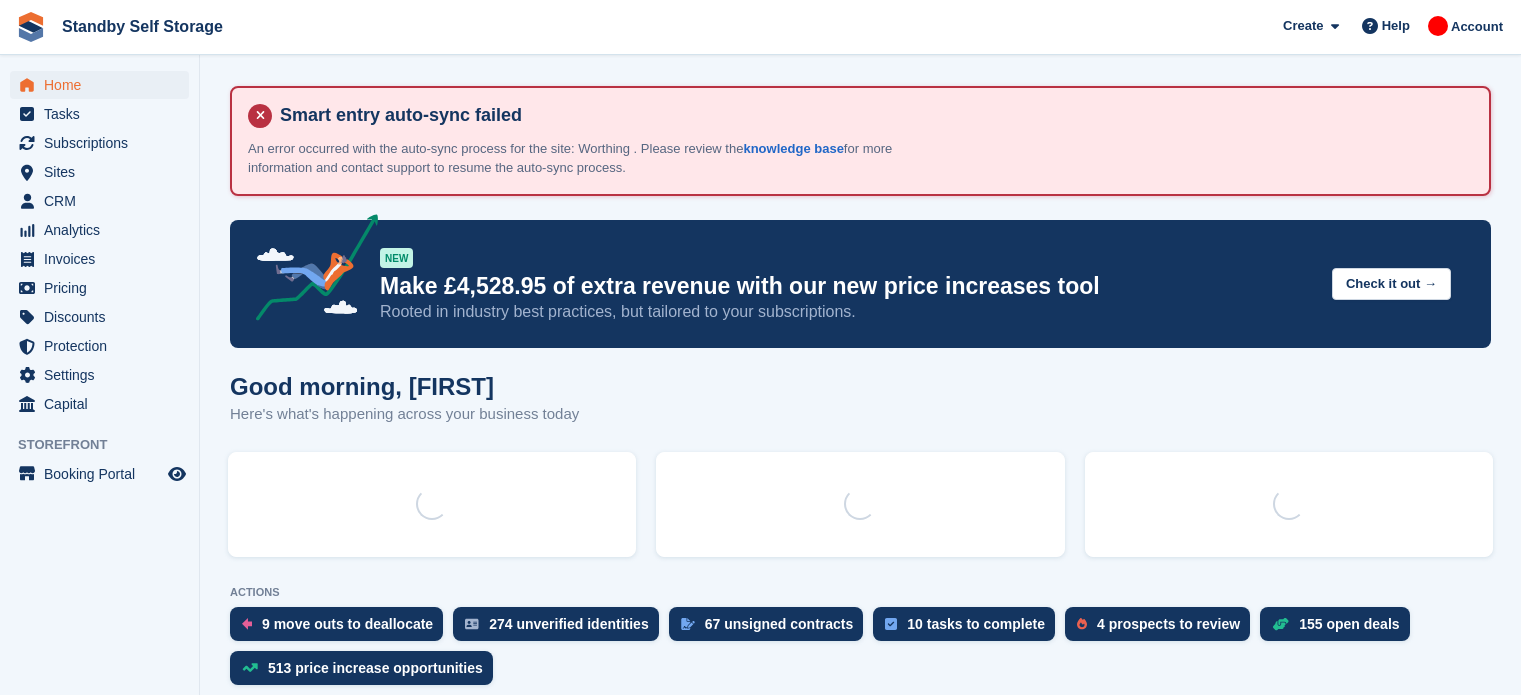 scroll, scrollTop: 0, scrollLeft: 0, axis: both 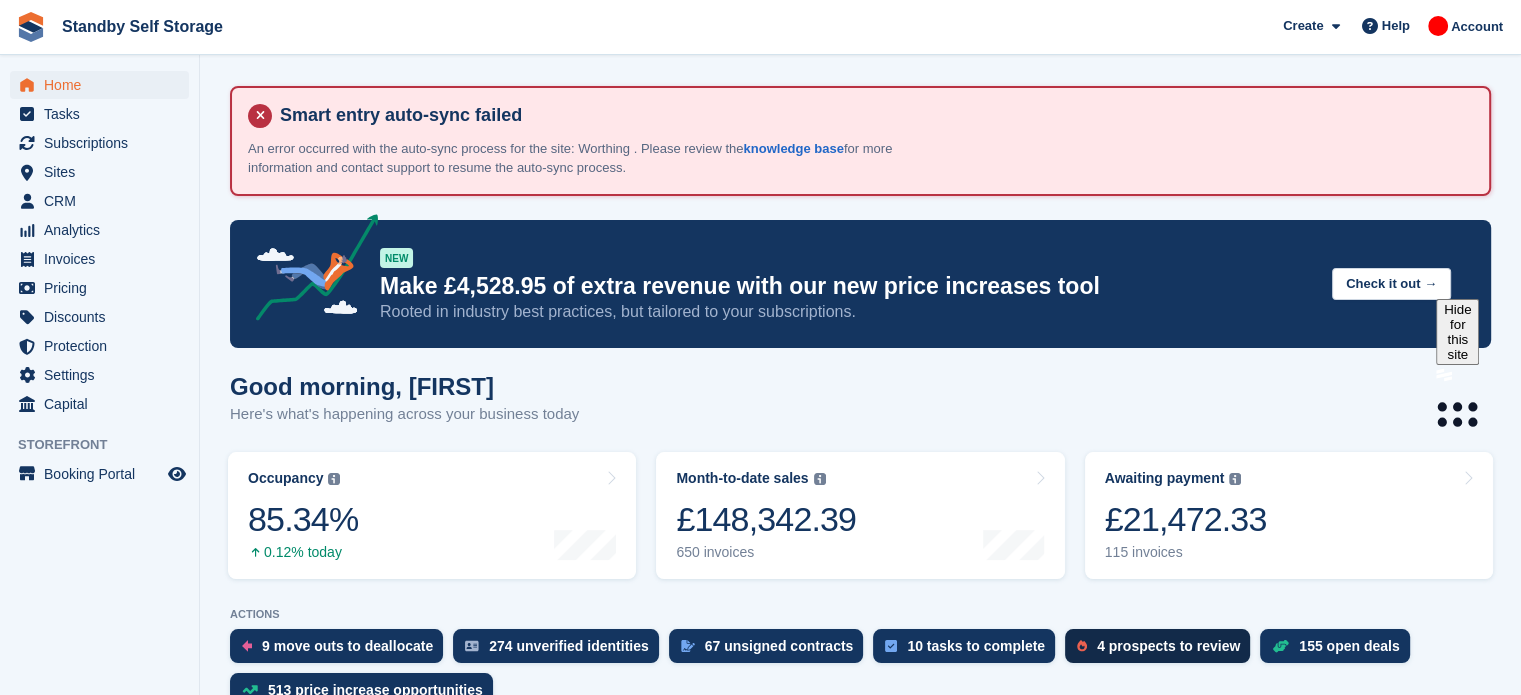 click on "4
prospects to review" at bounding box center (1168, 646) 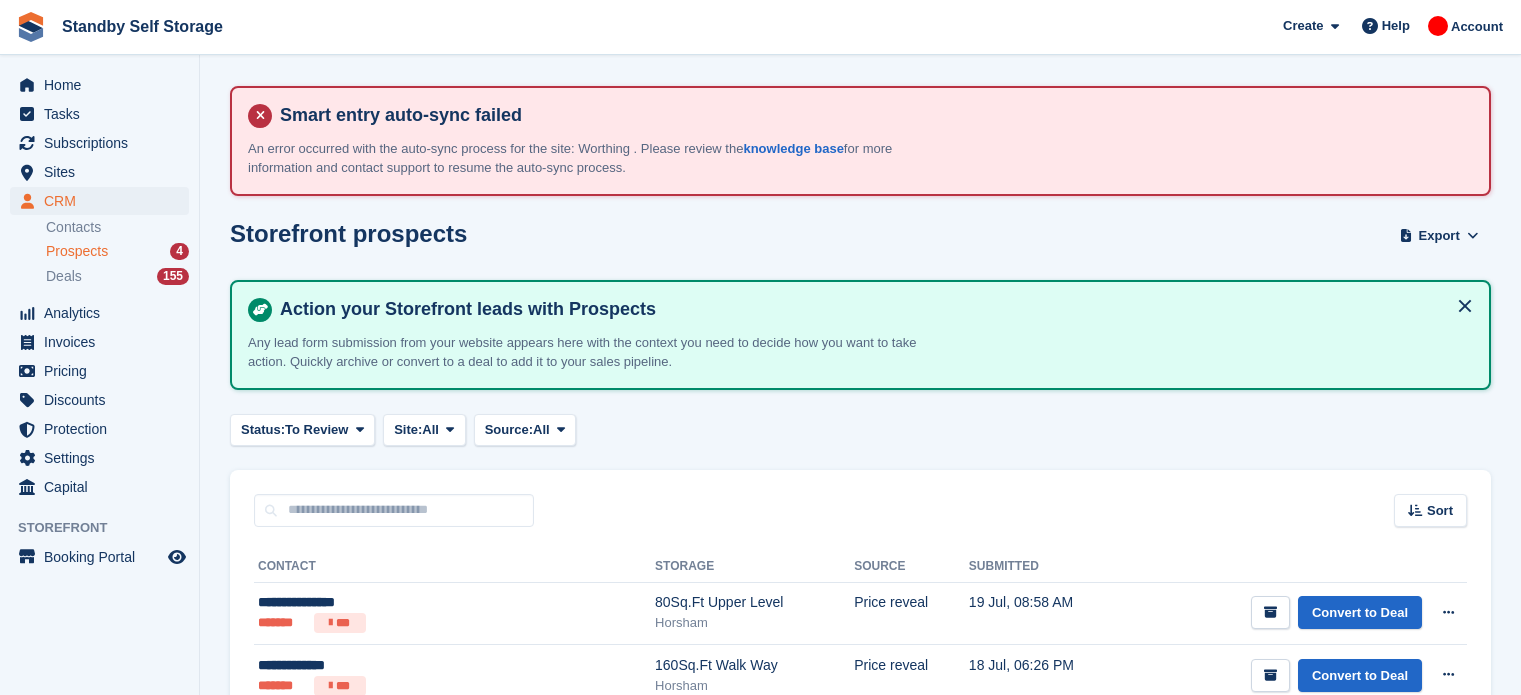 scroll, scrollTop: 0, scrollLeft: 0, axis: both 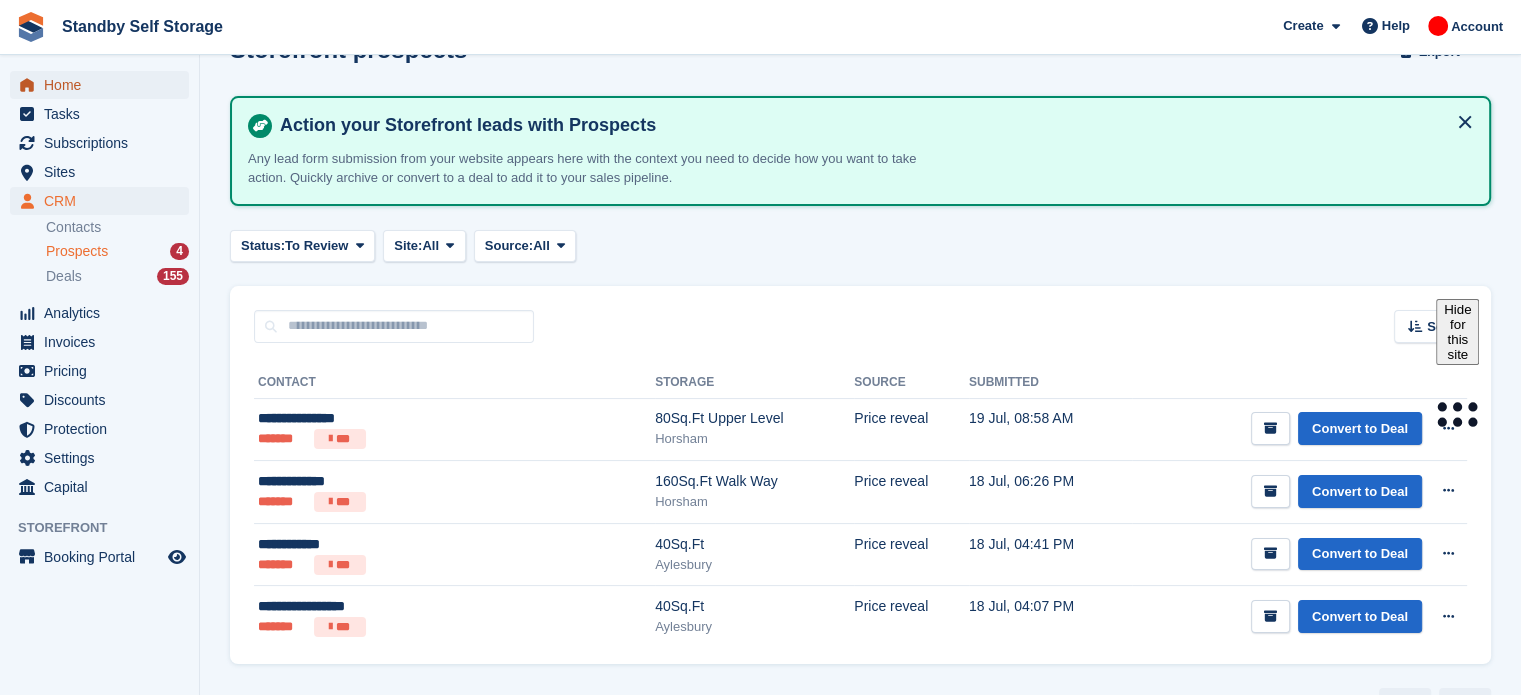 click on "Home" at bounding box center [104, 85] 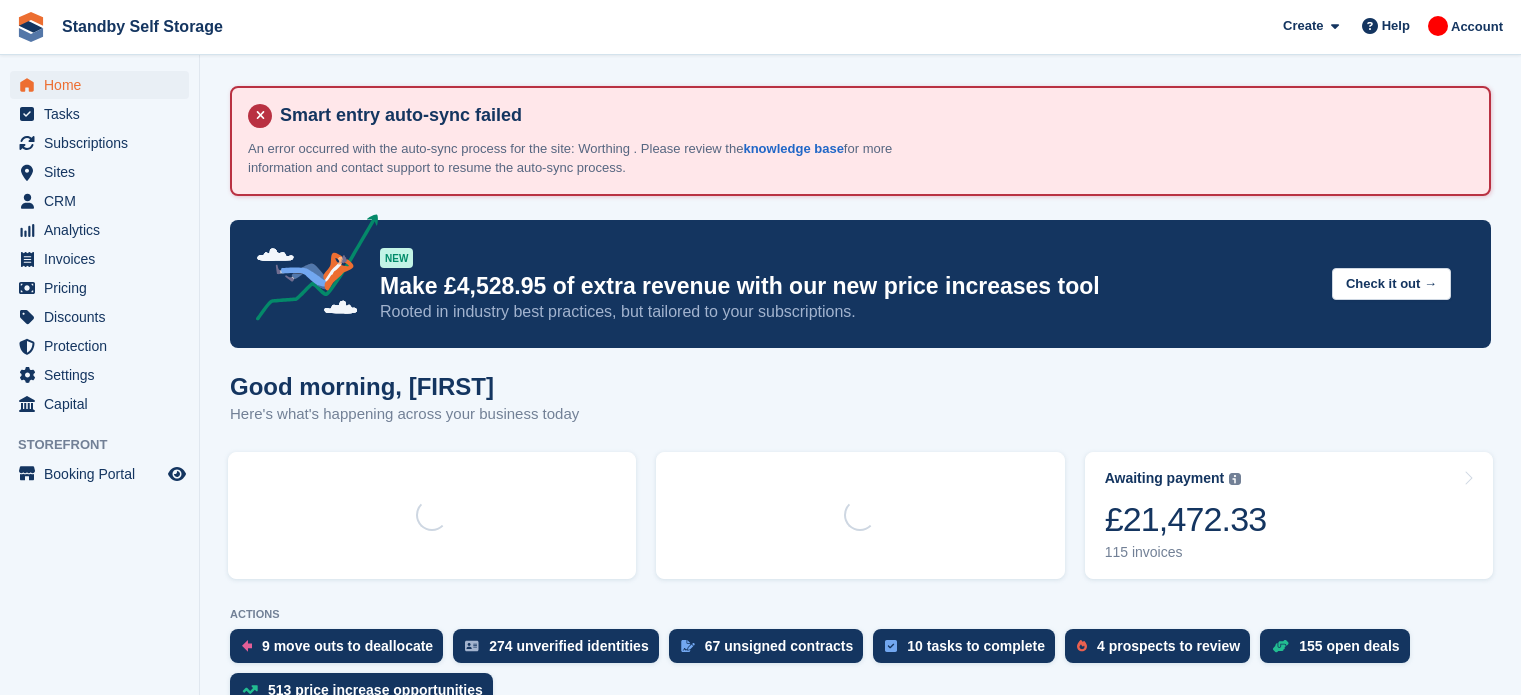 scroll, scrollTop: 0, scrollLeft: 0, axis: both 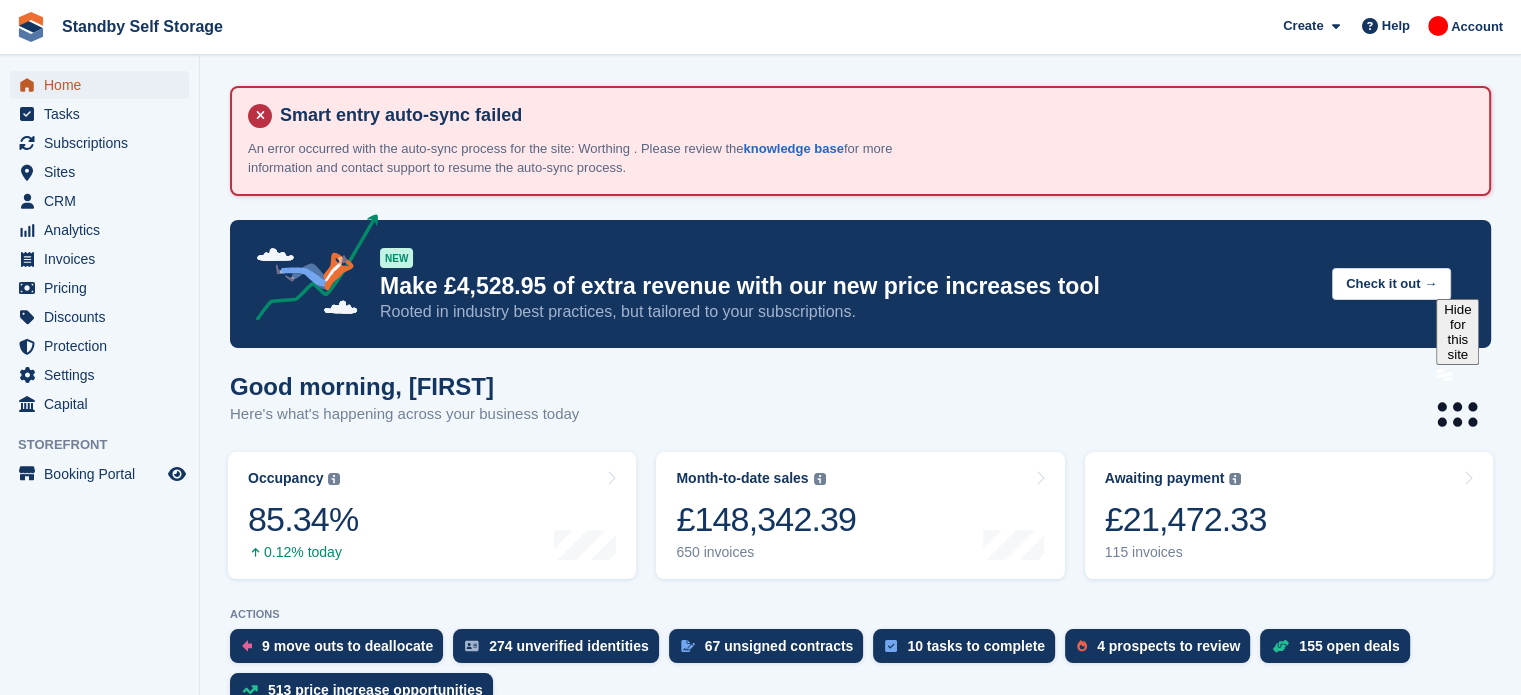 click on "Home" at bounding box center [104, 85] 